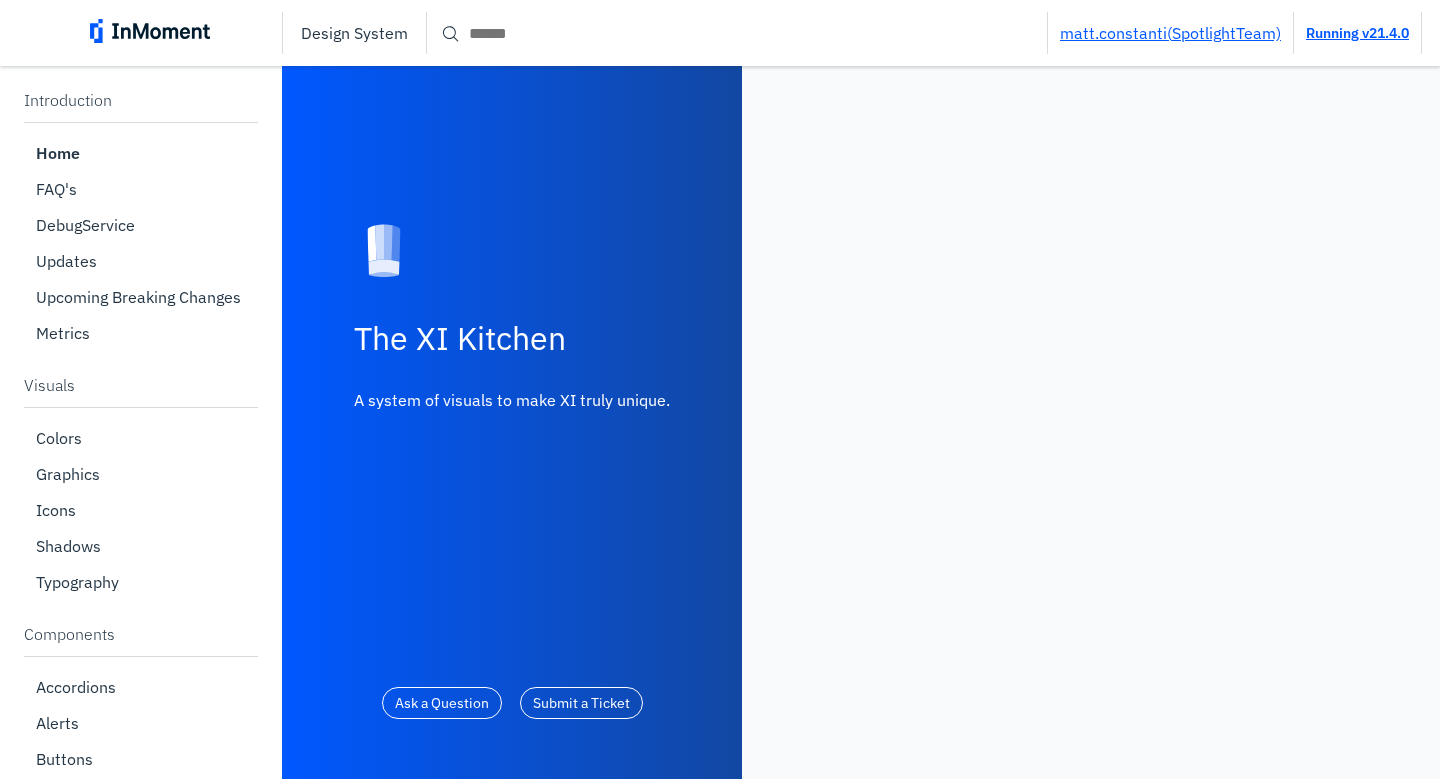 scroll, scrollTop: 0, scrollLeft: 0, axis: both 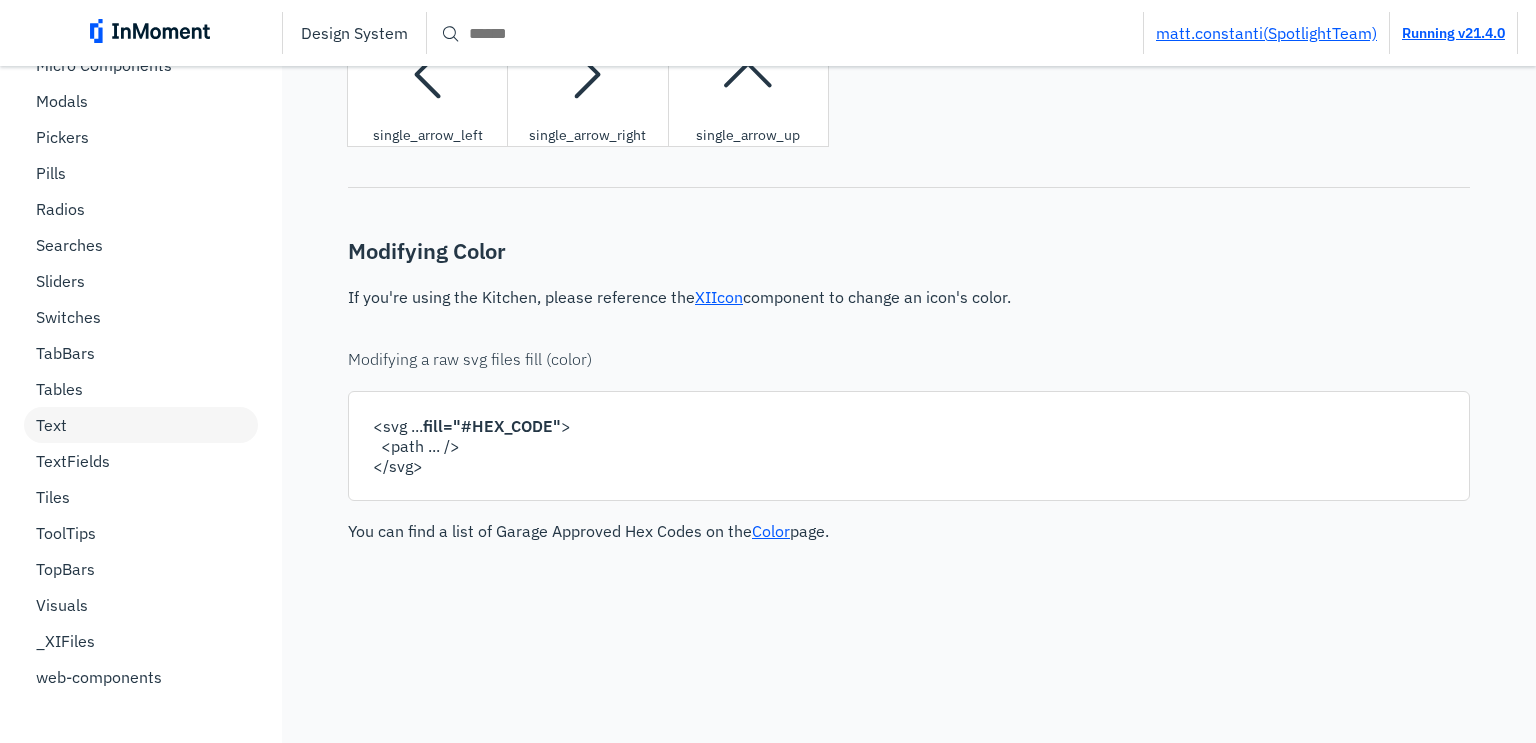 click on "Text" at bounding box center (141, 425) 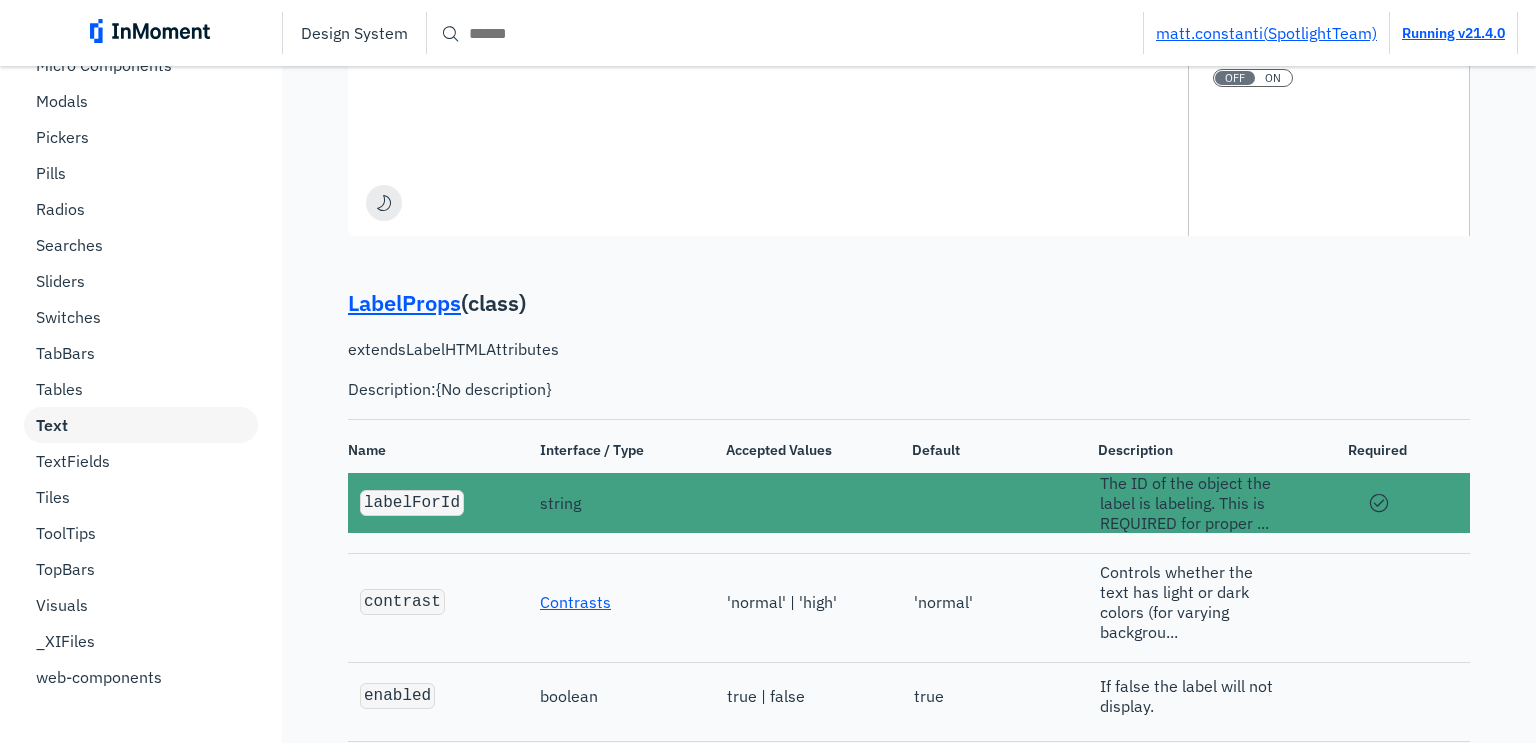 scroll, scrollTop: 0, scrollLeft: 0, axis: both 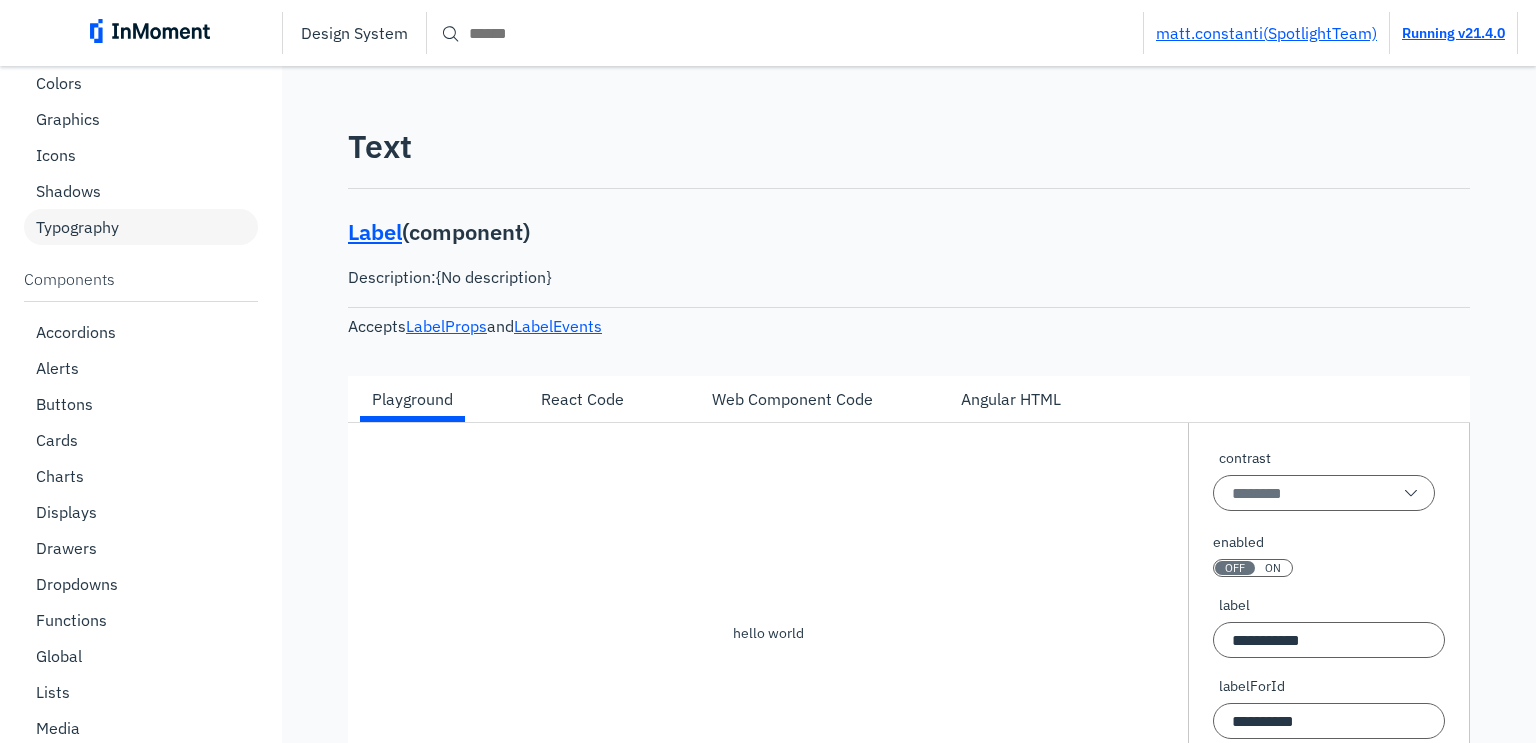 click on "Typography" at bounding box center (77, 227) 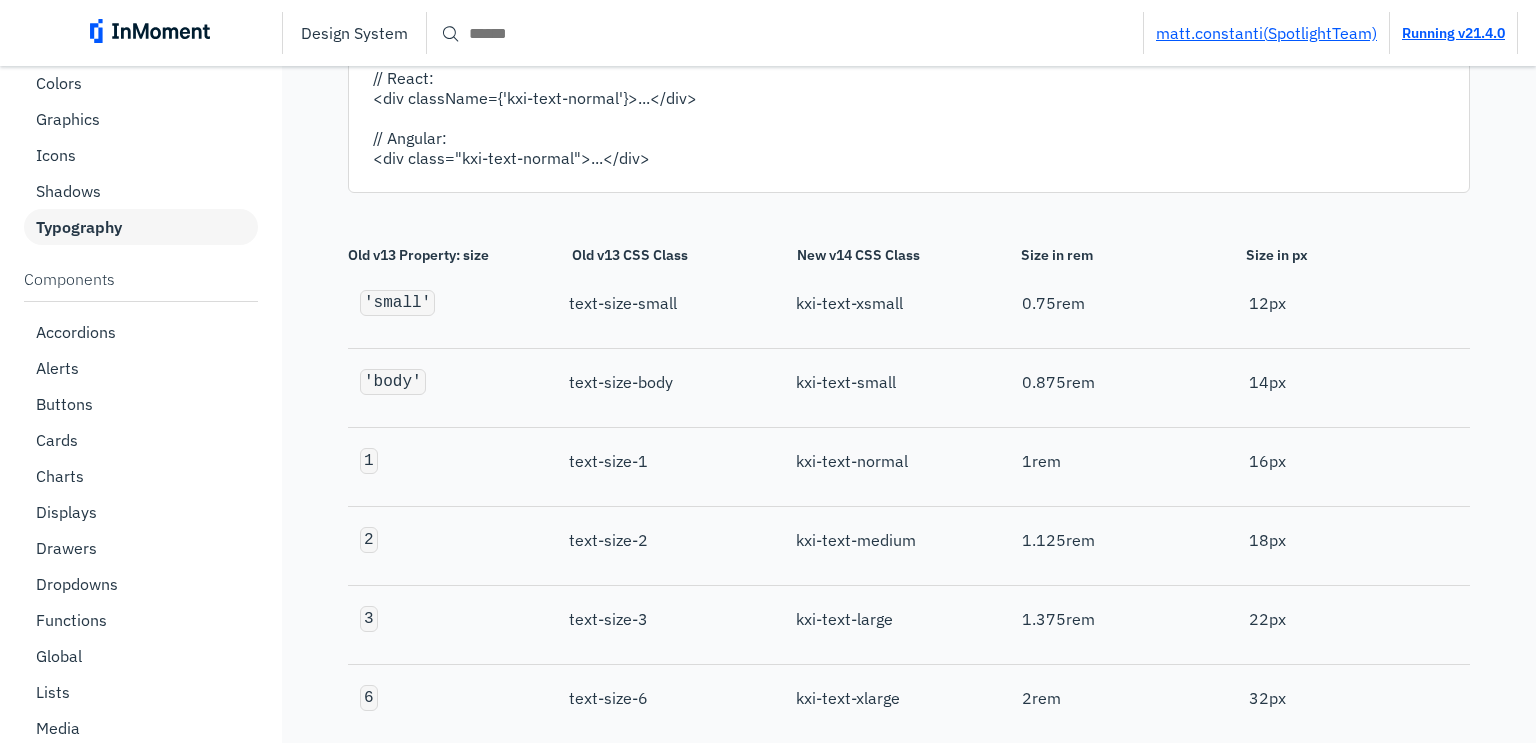 scroll, scrollTop: 1400, scrollLeft: 0, axis: vertical 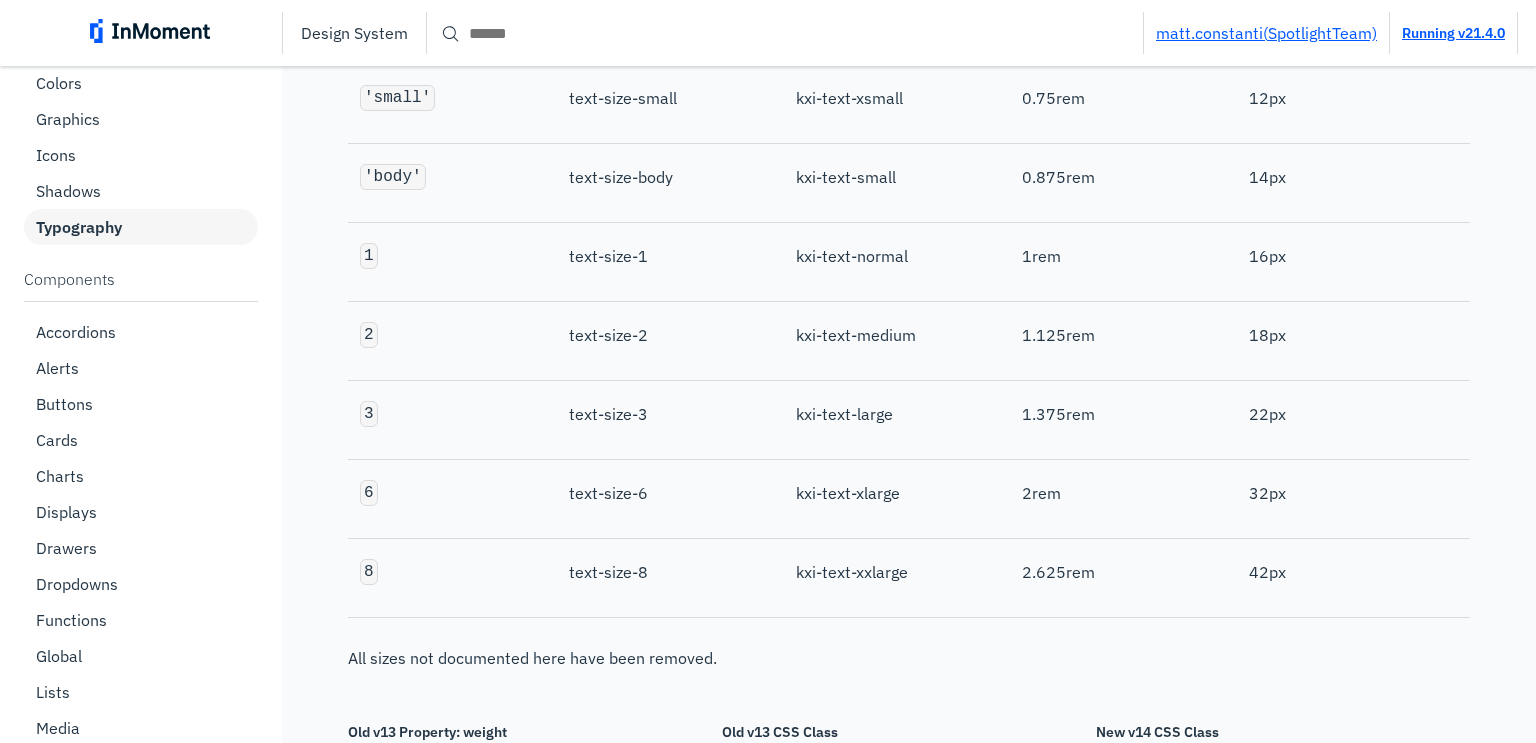 drag, startPoint x: 792, startPoint y: 202, endPoint x: 842, endPoint y: 203, distance: 50.01 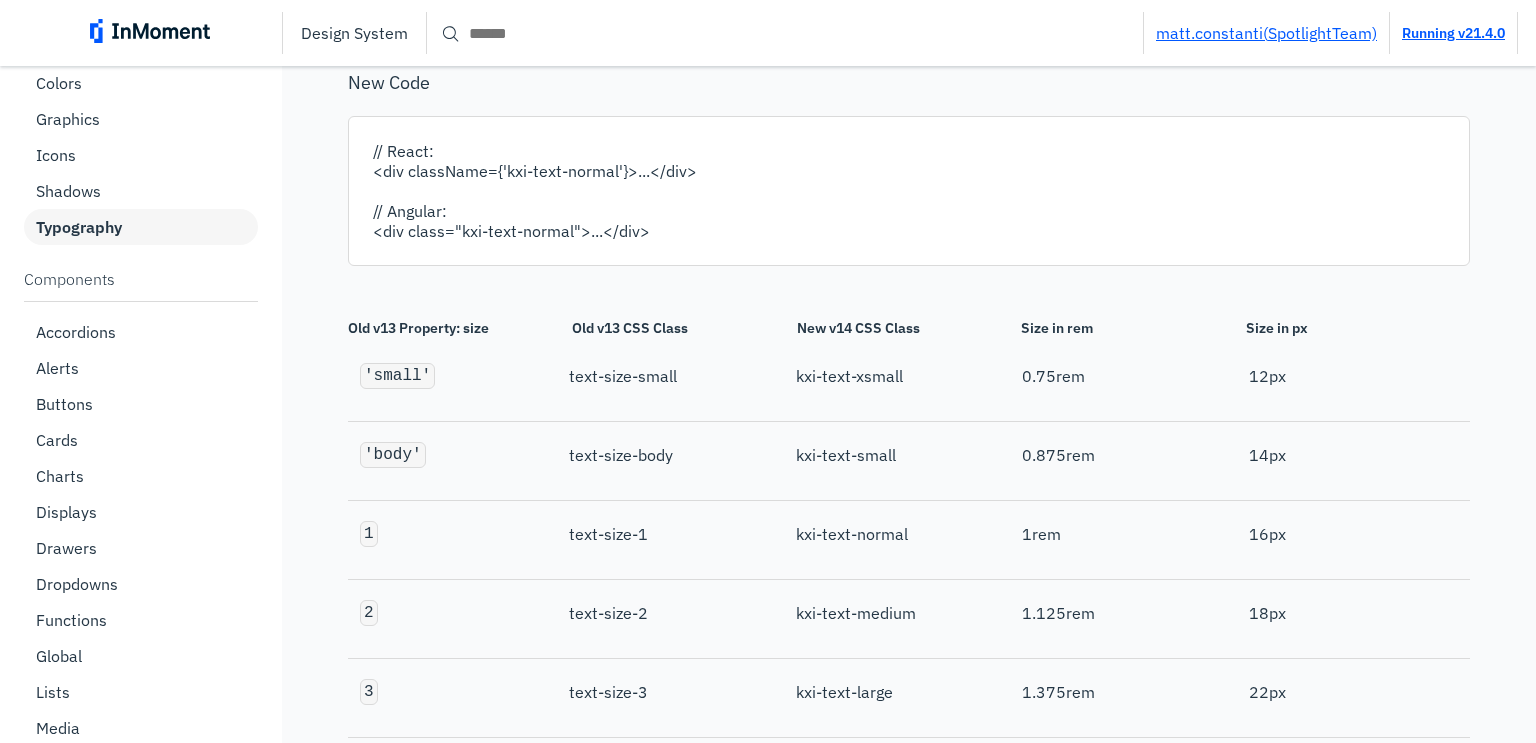 scroll, scrollTop: 800, scrollLeft: 0, axis: vertical 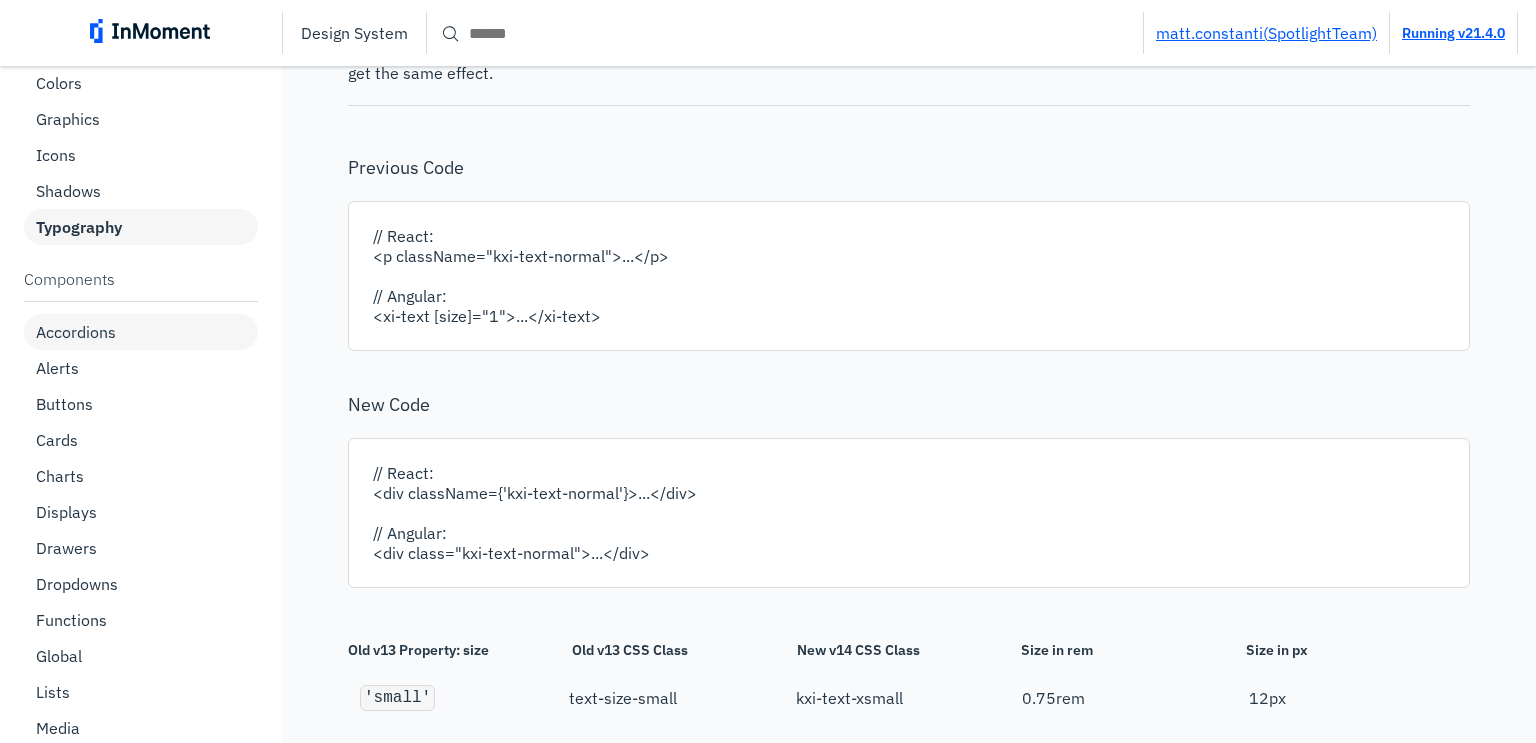 click on "Accordions" at bounding box center (141, 332) 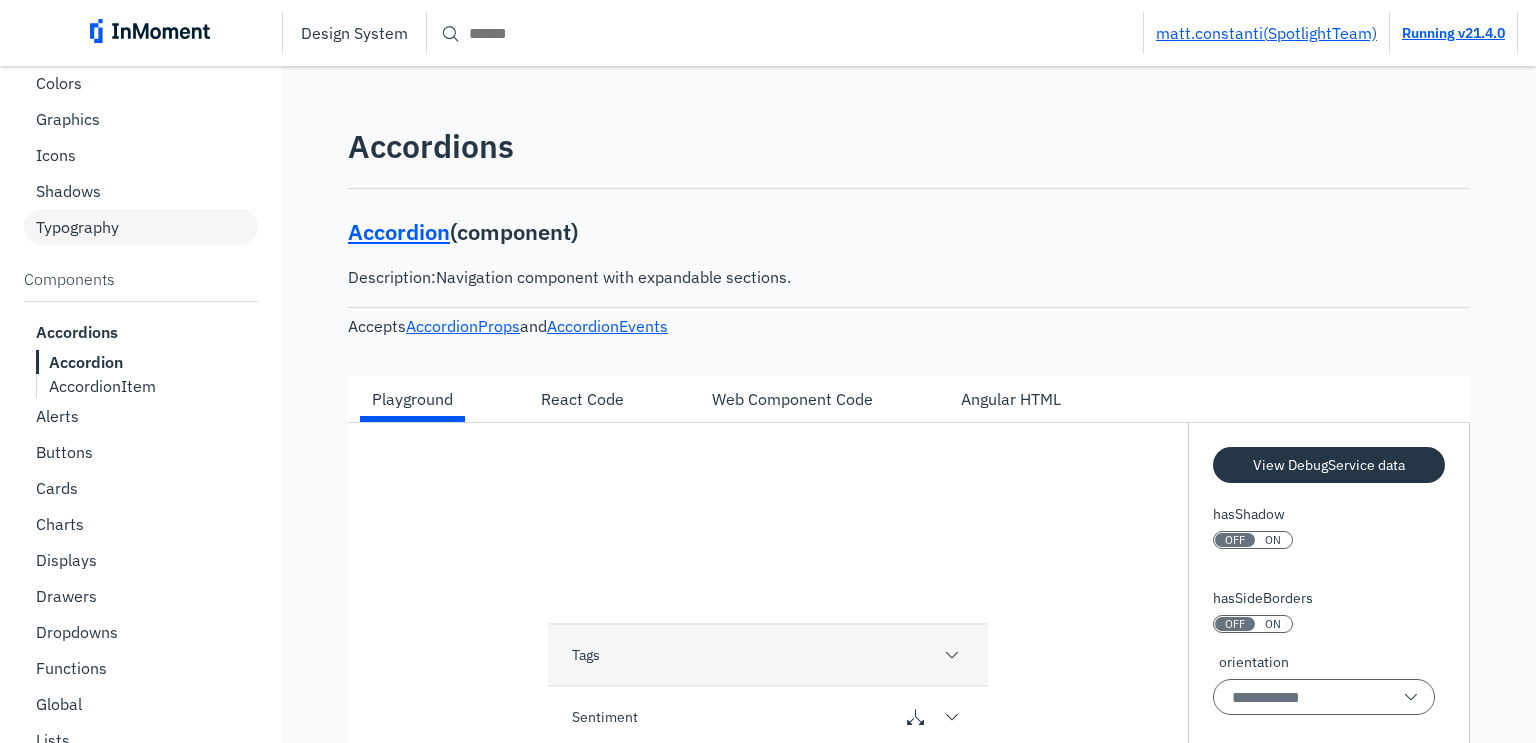 scroll, scrollTop: 100, scrollLeft: 0, axis: vertical 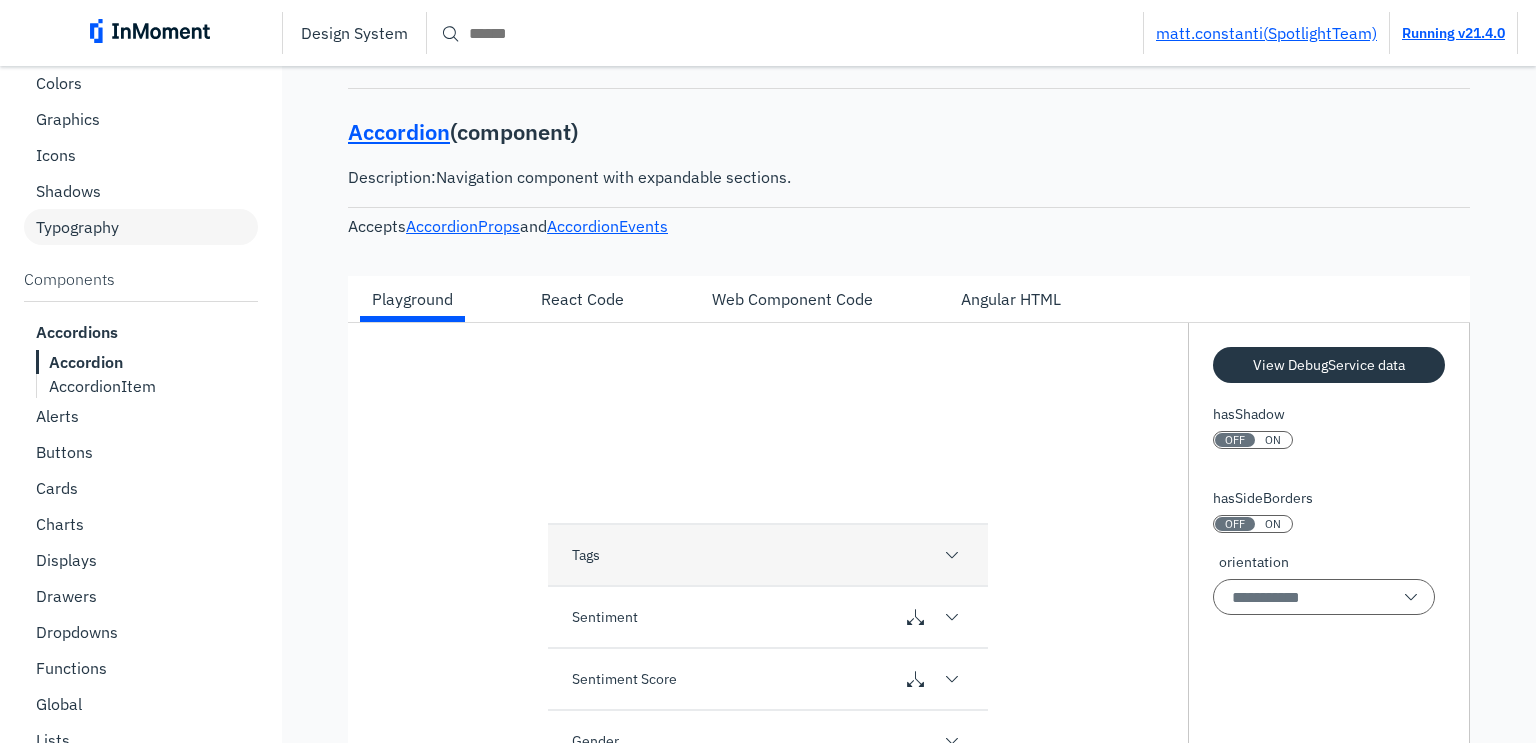 click at bounding box center [916, 617] 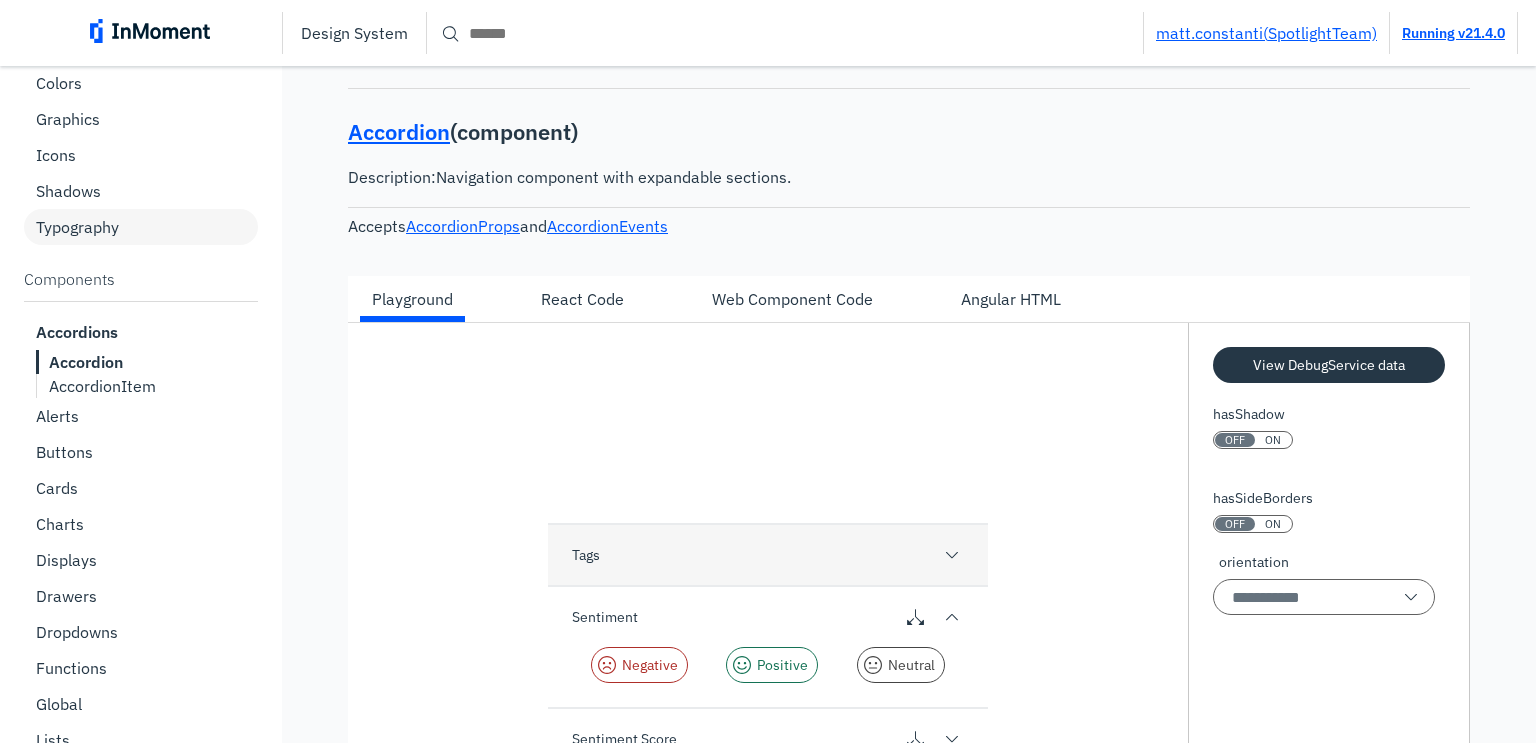 click on "Angular HTML" at bounding box center [1011, 299] 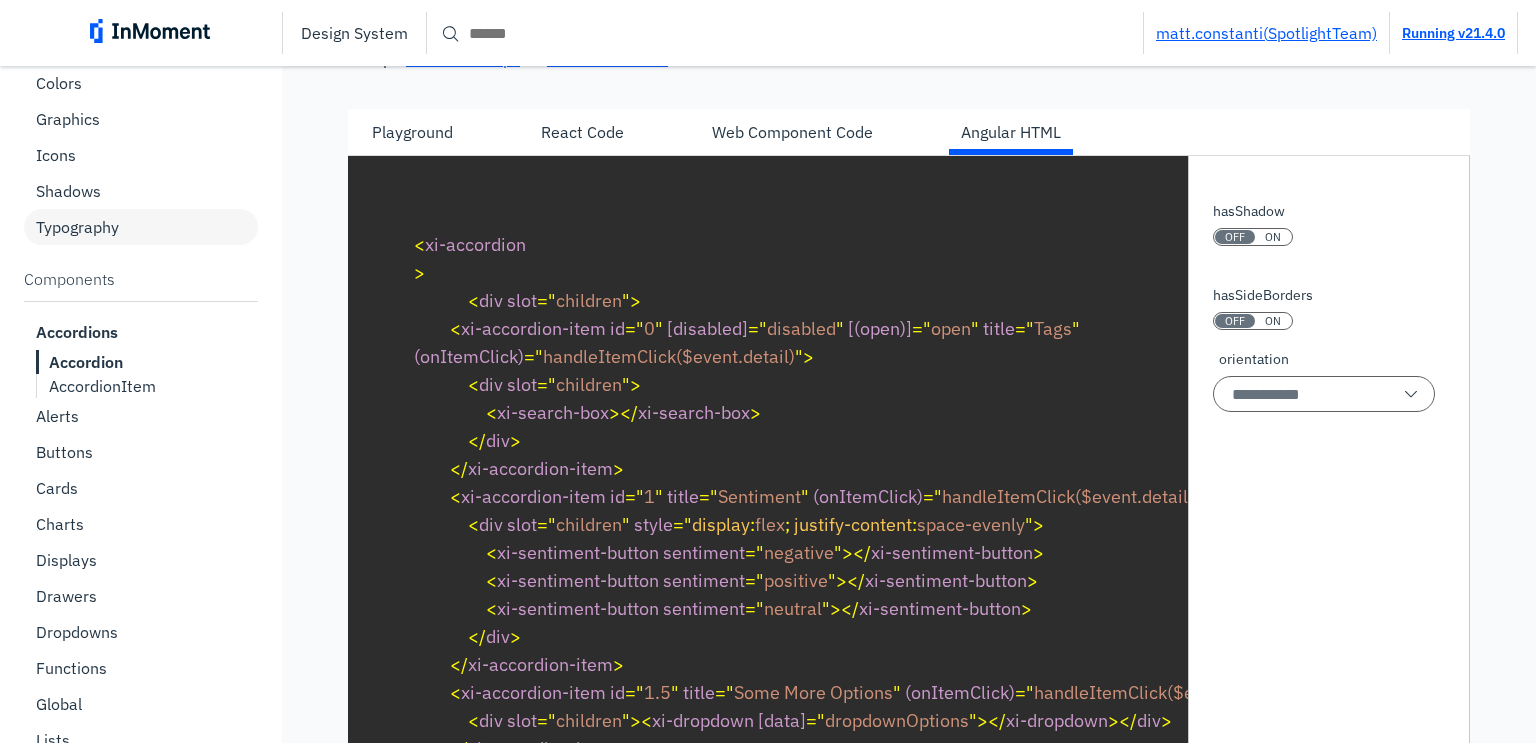 scroll, scrollTop: 500, scrollLeft: 0, axis: vertical 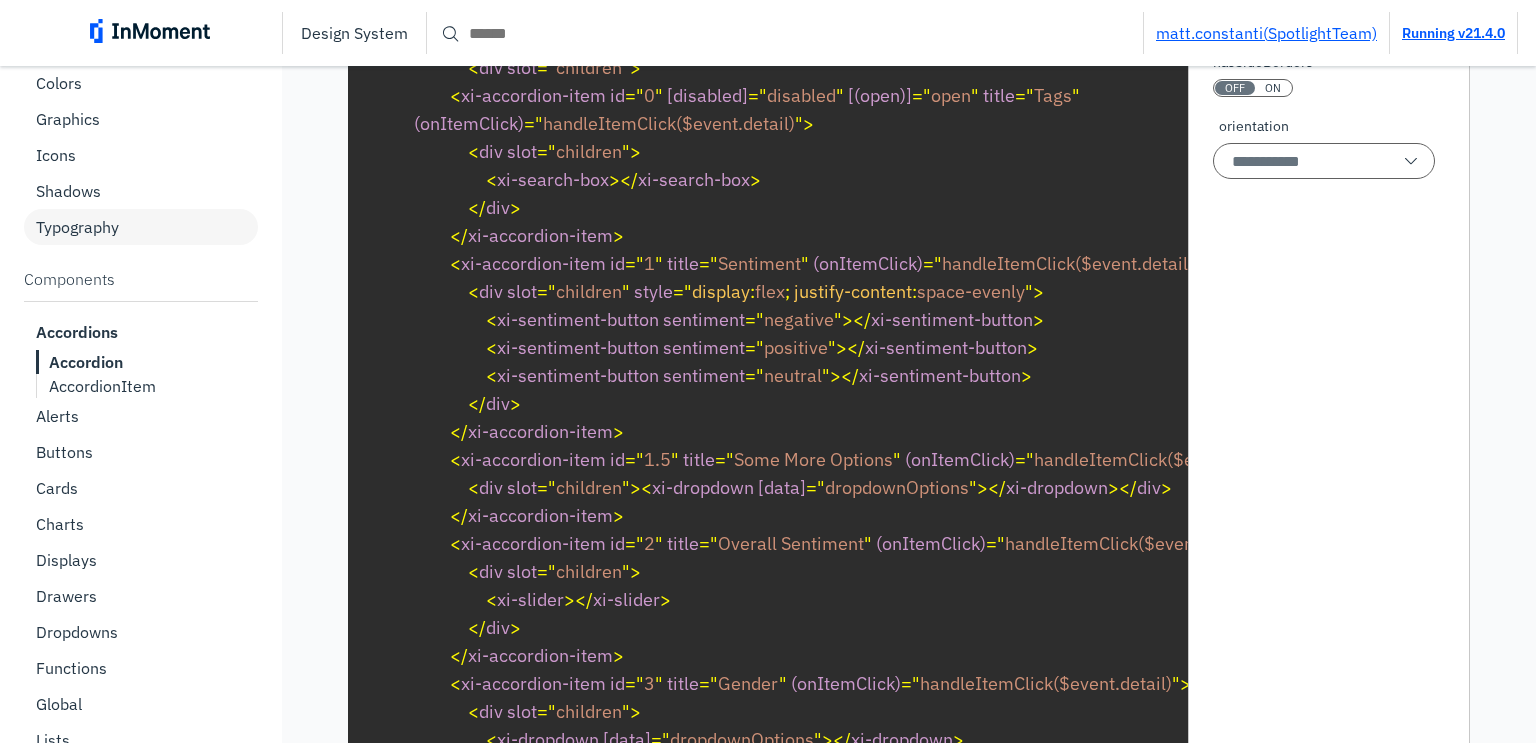 click on "AccordionItem" at bounding box center (102, 386) 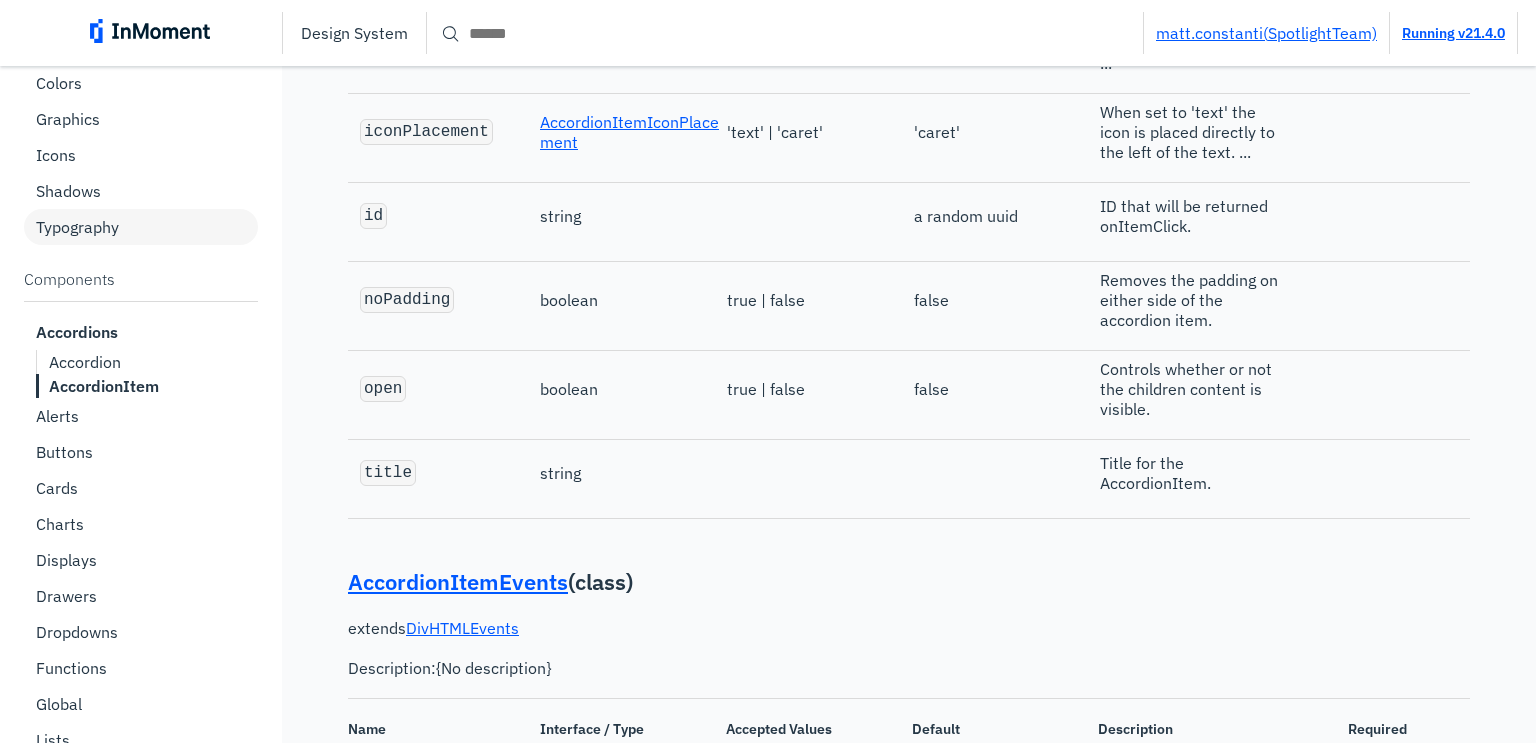 scroll, scrollTop: 3629, scrollLeft: 0, axis: vertical 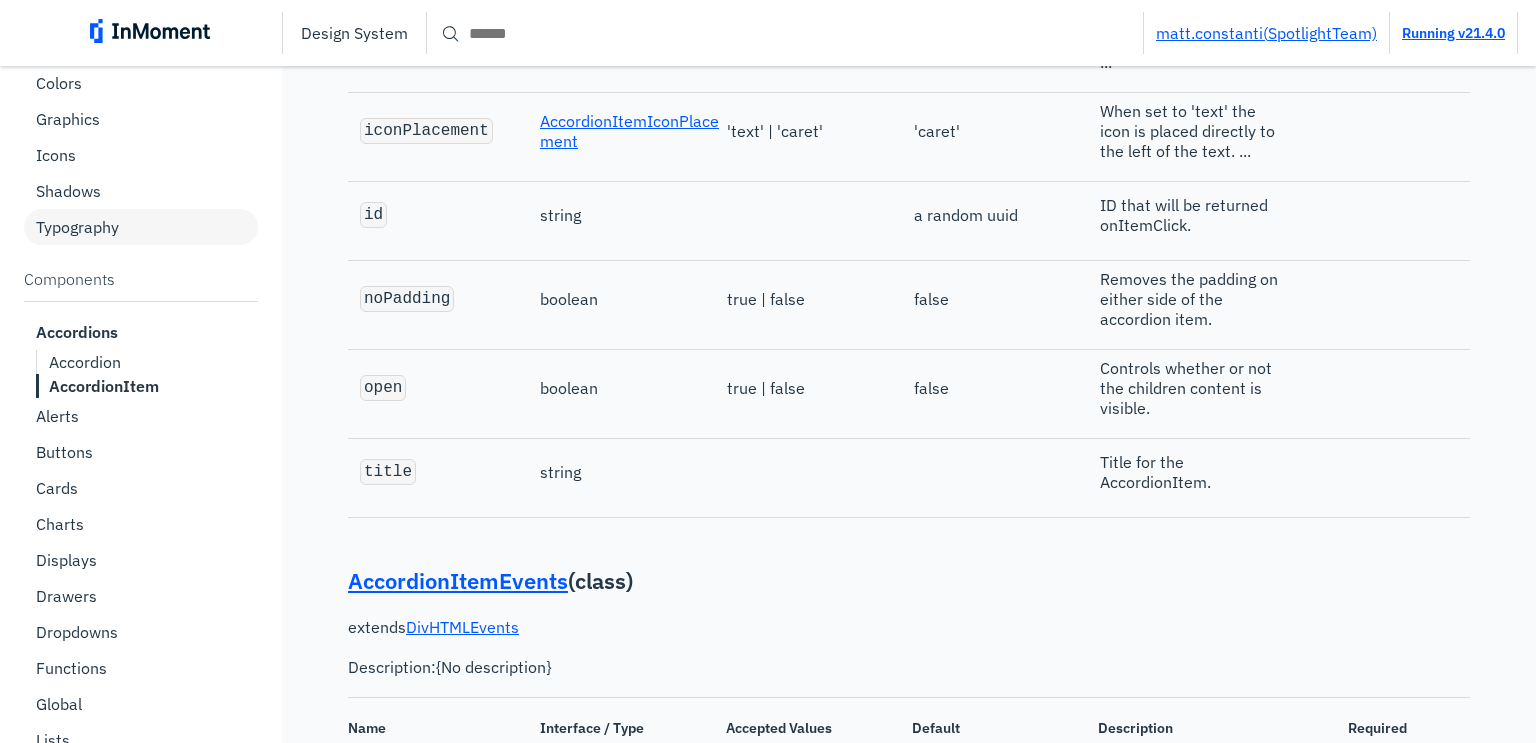 click on "AccordionItem" at bounding box center [104, 386] 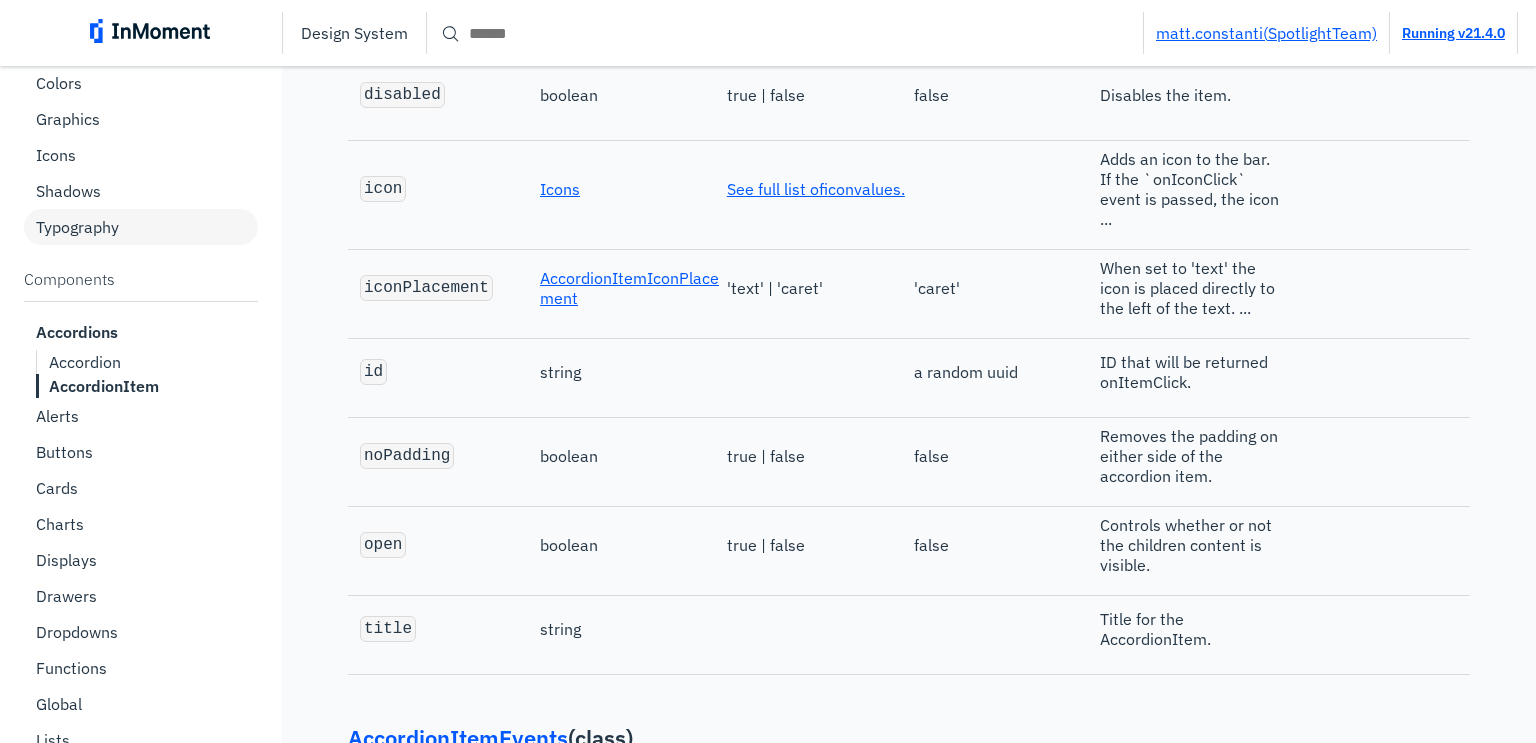 scroll, scrollTop: 3529, scrollLeft: 0, axis: vertical 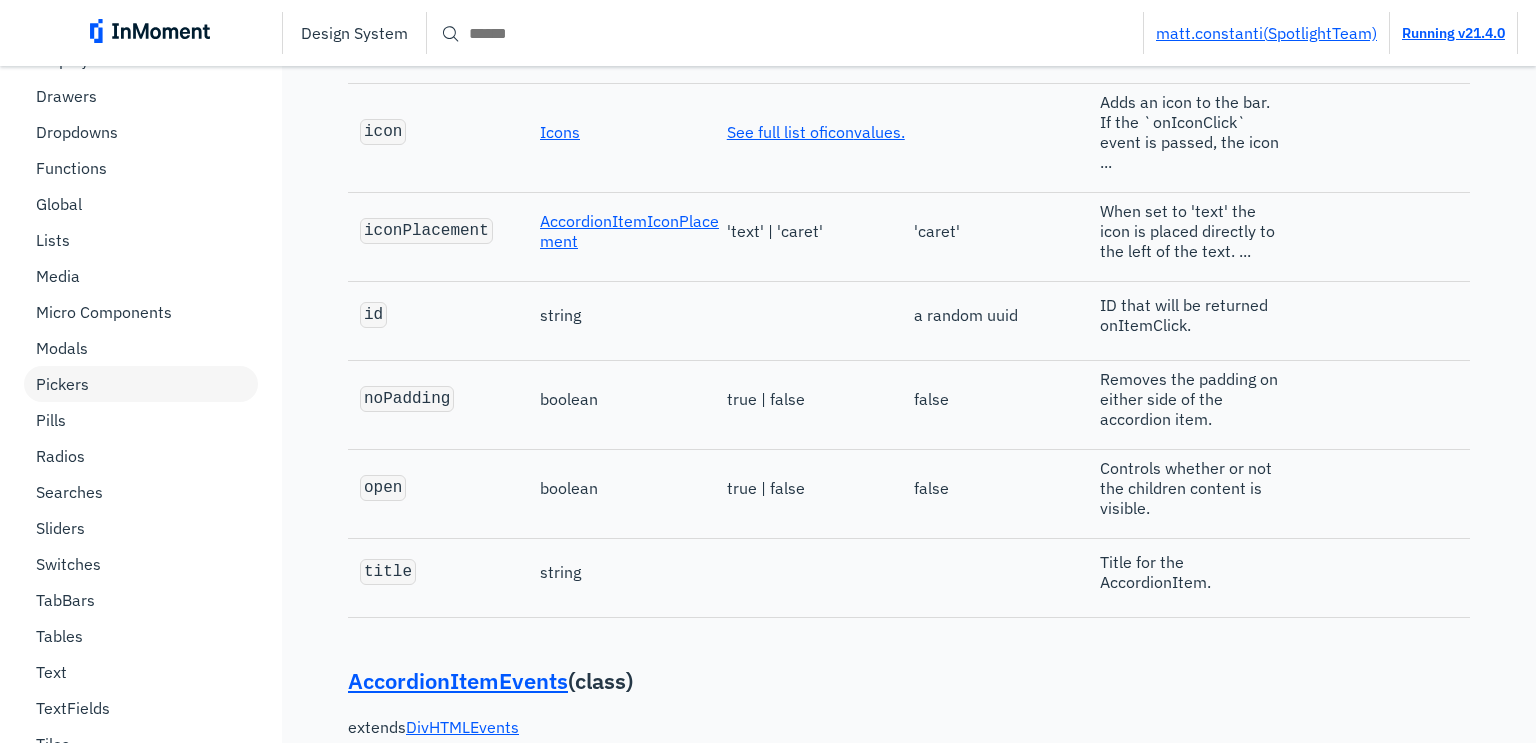 click on "Pickers" at bounding box center [141, 384] 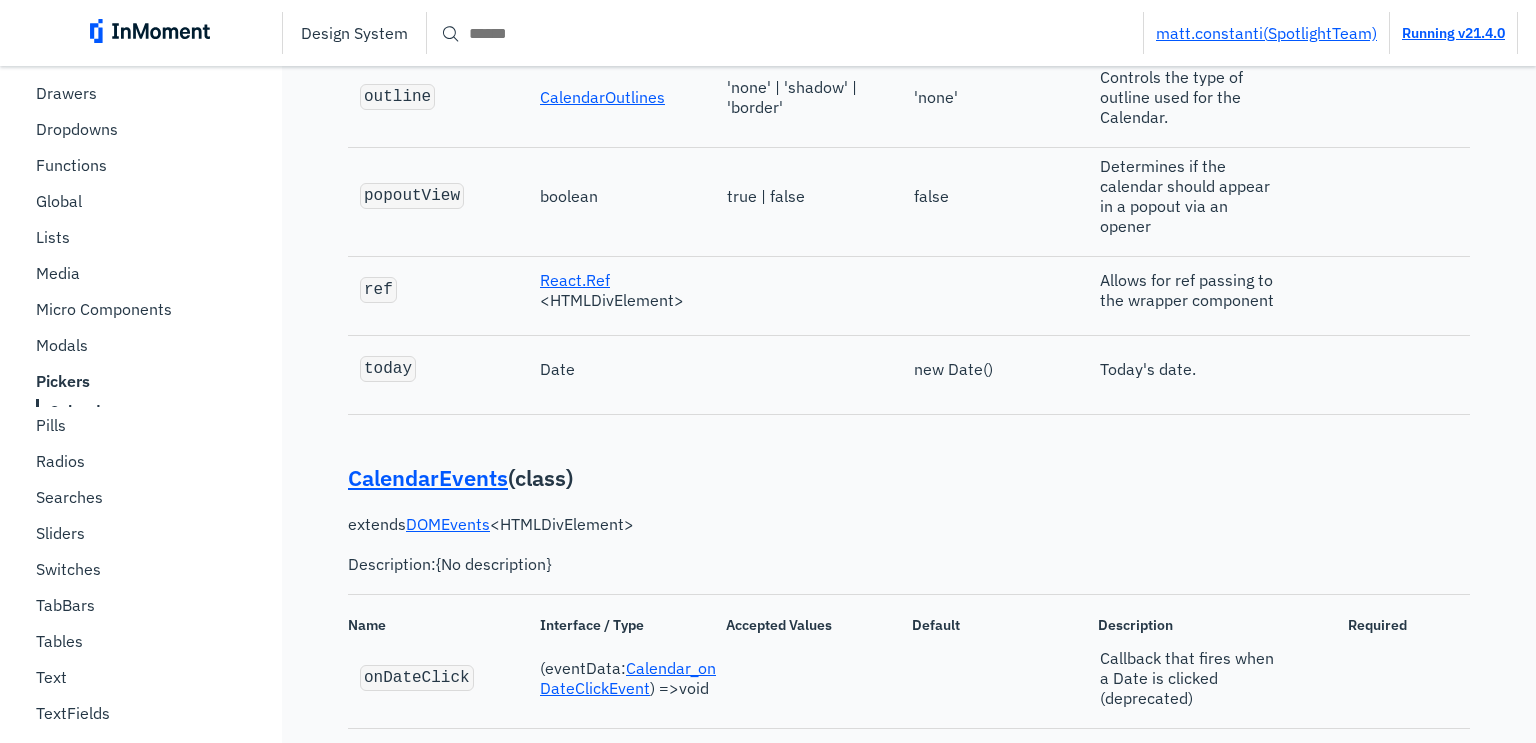 scroll, scrollTop: 0, scrollLeft: 0, axis: both 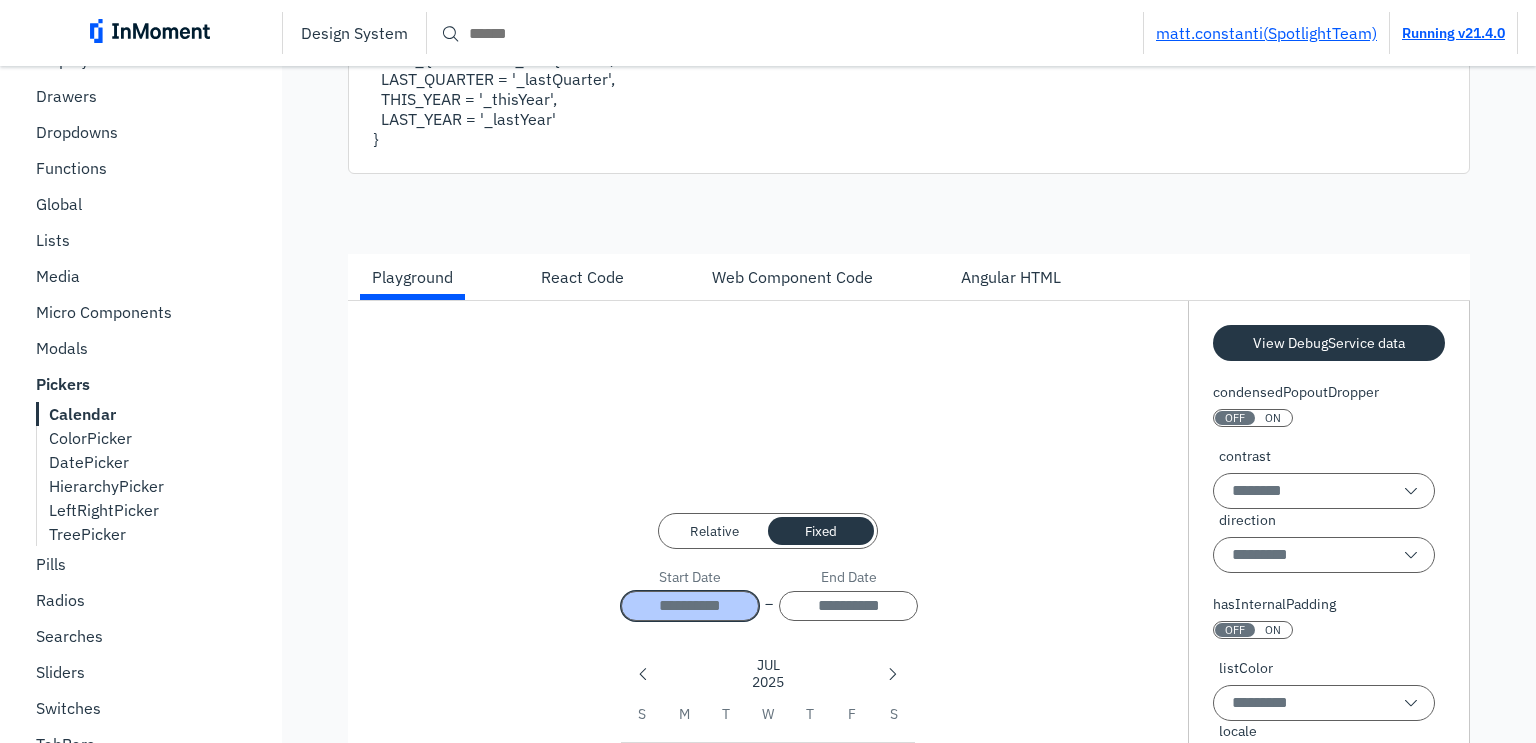 click on "LeftRightPicker" at bounding box center [104, 510] 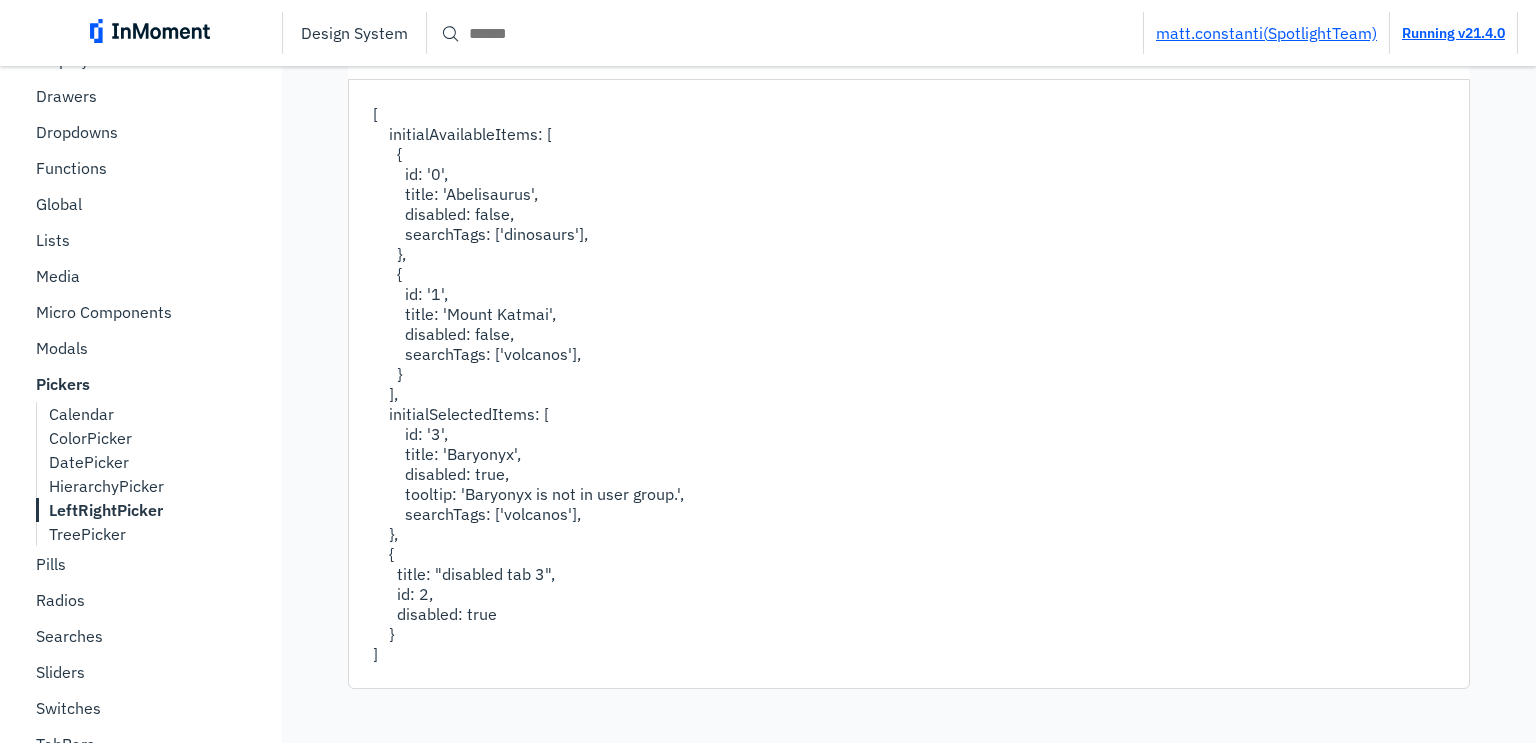 click on "TreePicker" at bounding box center (87, 534) 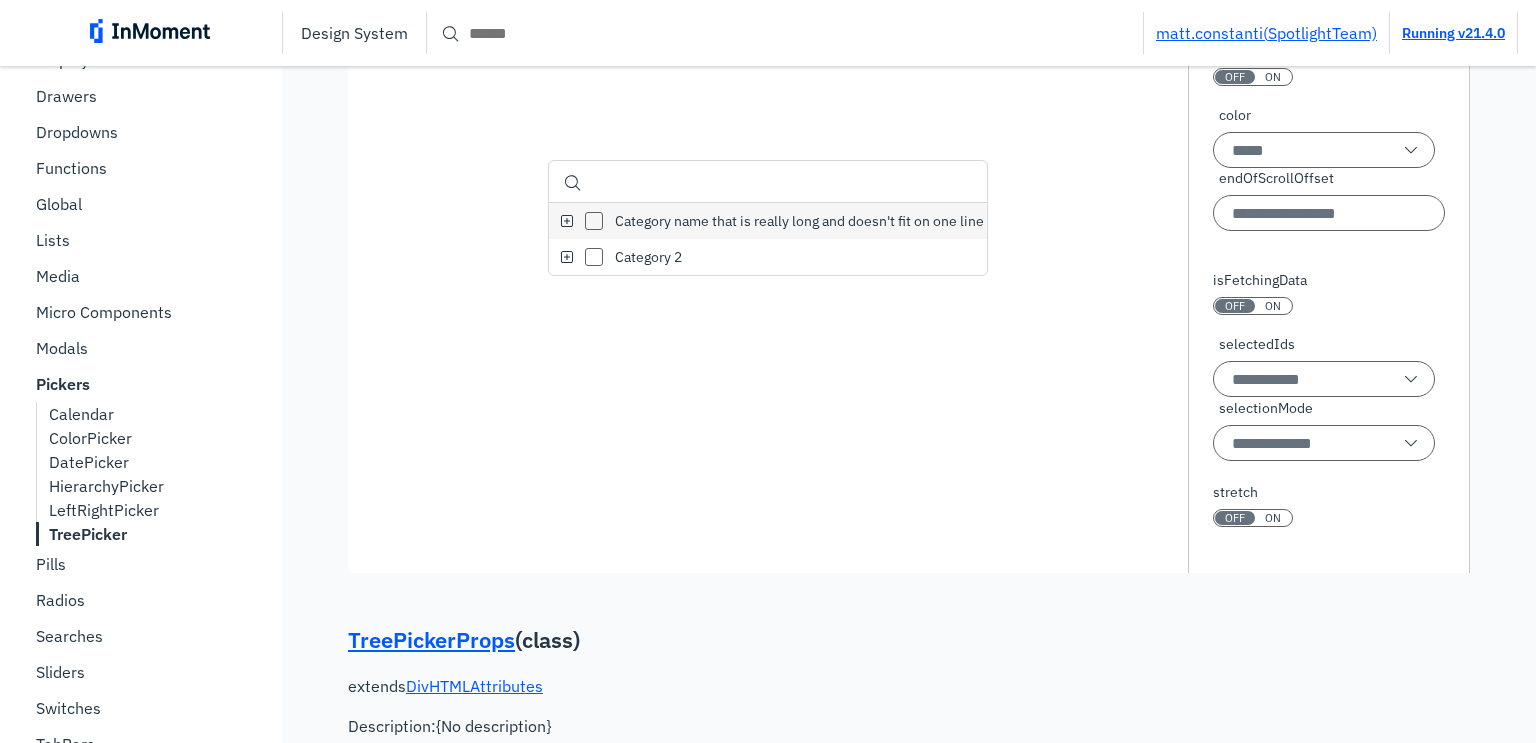 scroll, scrollTop: 35208, scrollLeft: 0, axis: vertical 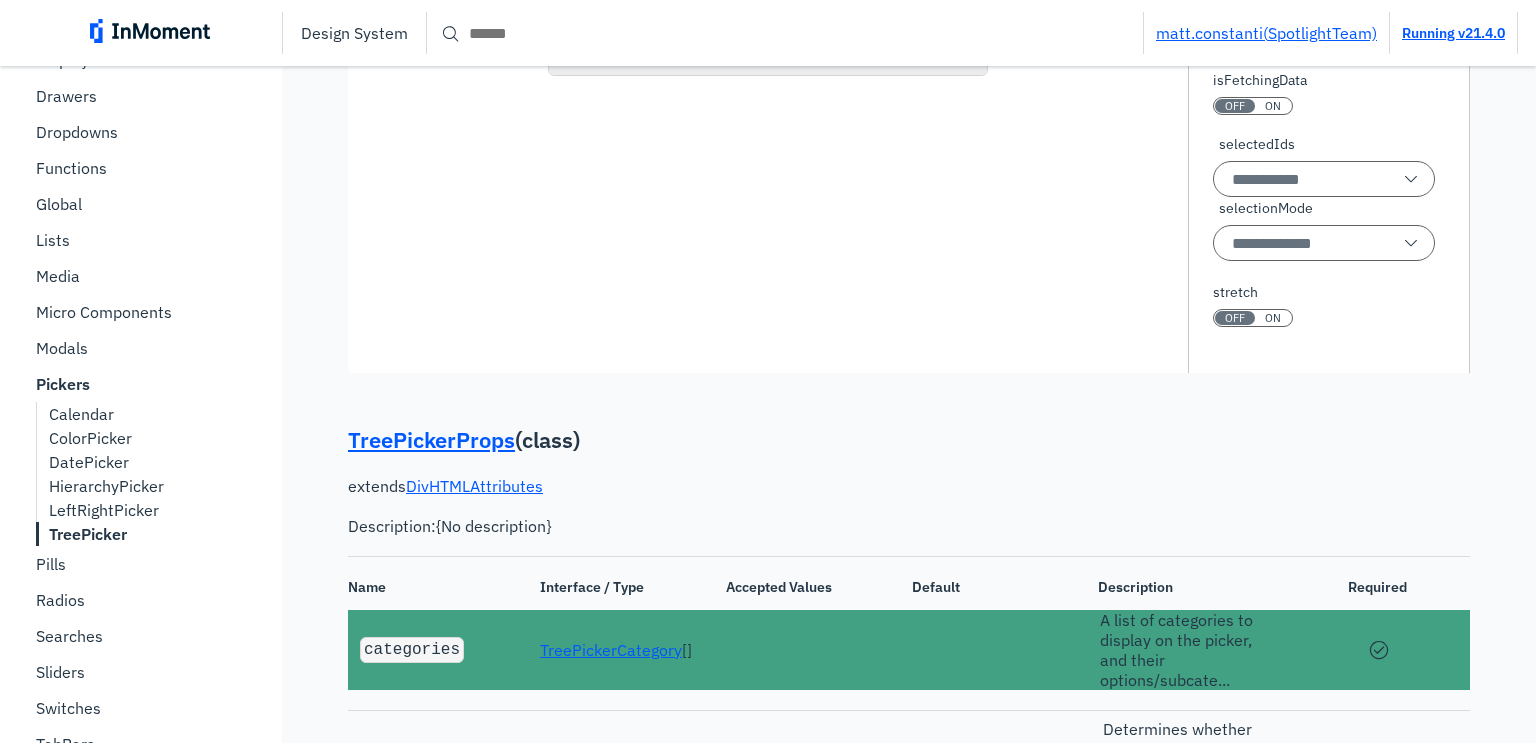 click at bounding box center (567, 57) 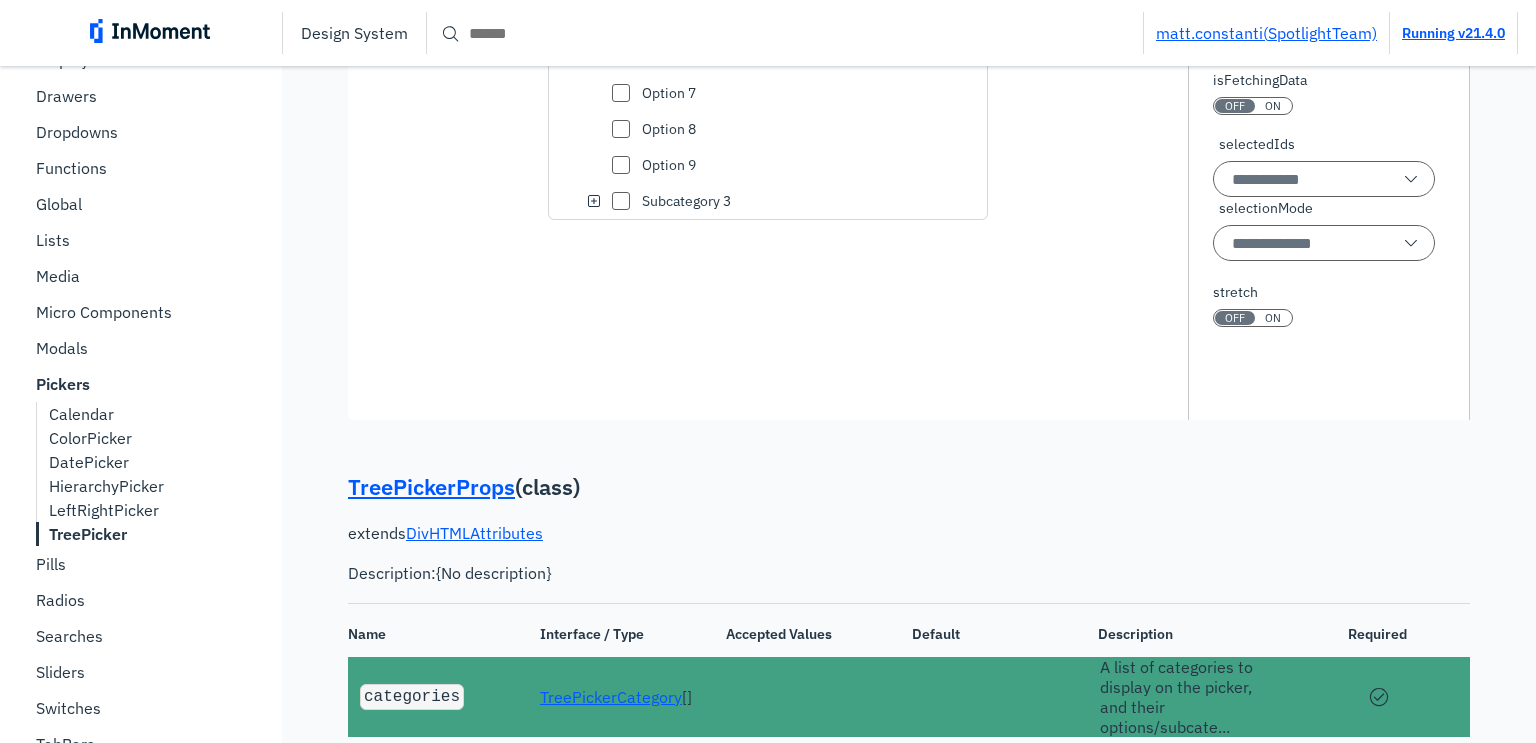 click at bounding box center (567, 21) 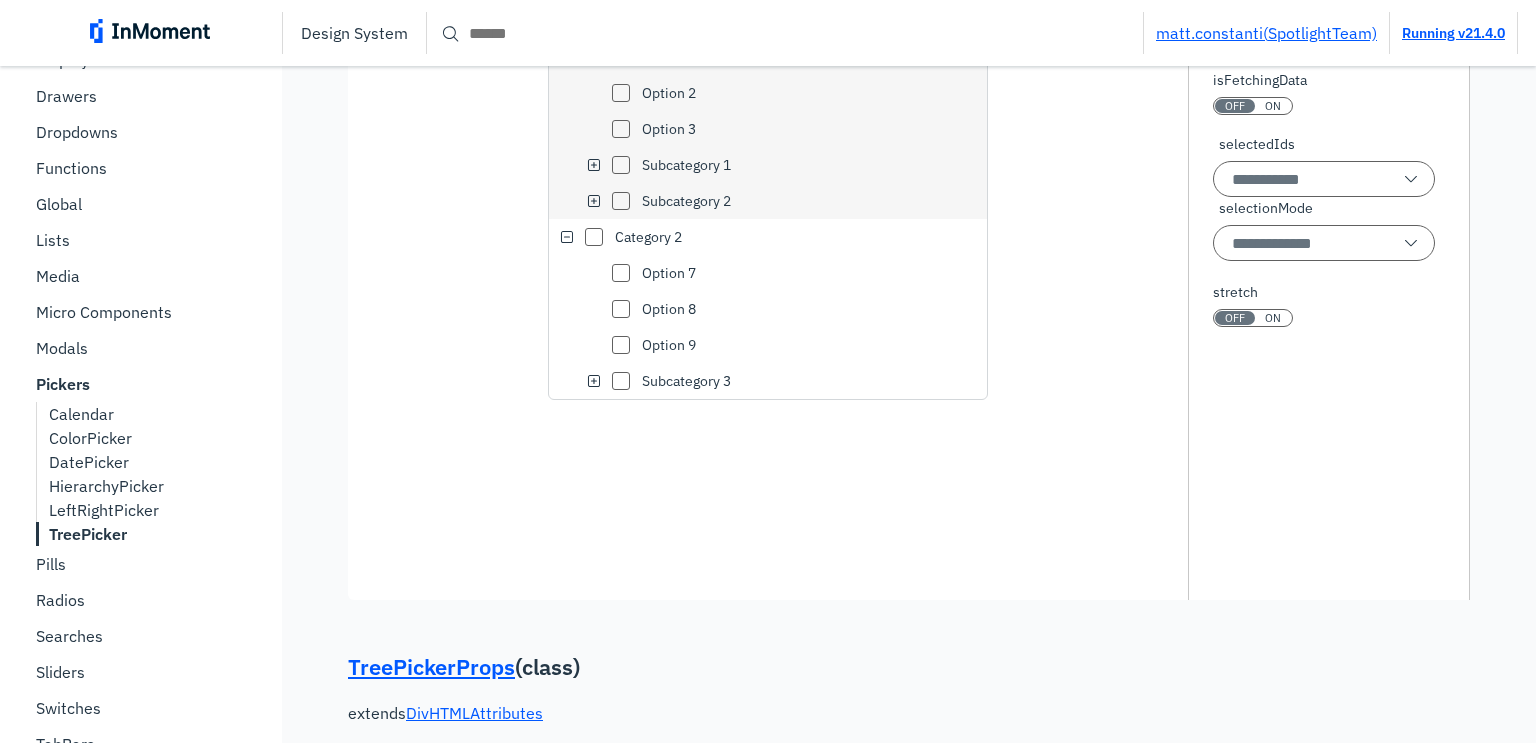 click at bounding box center [567, 21] 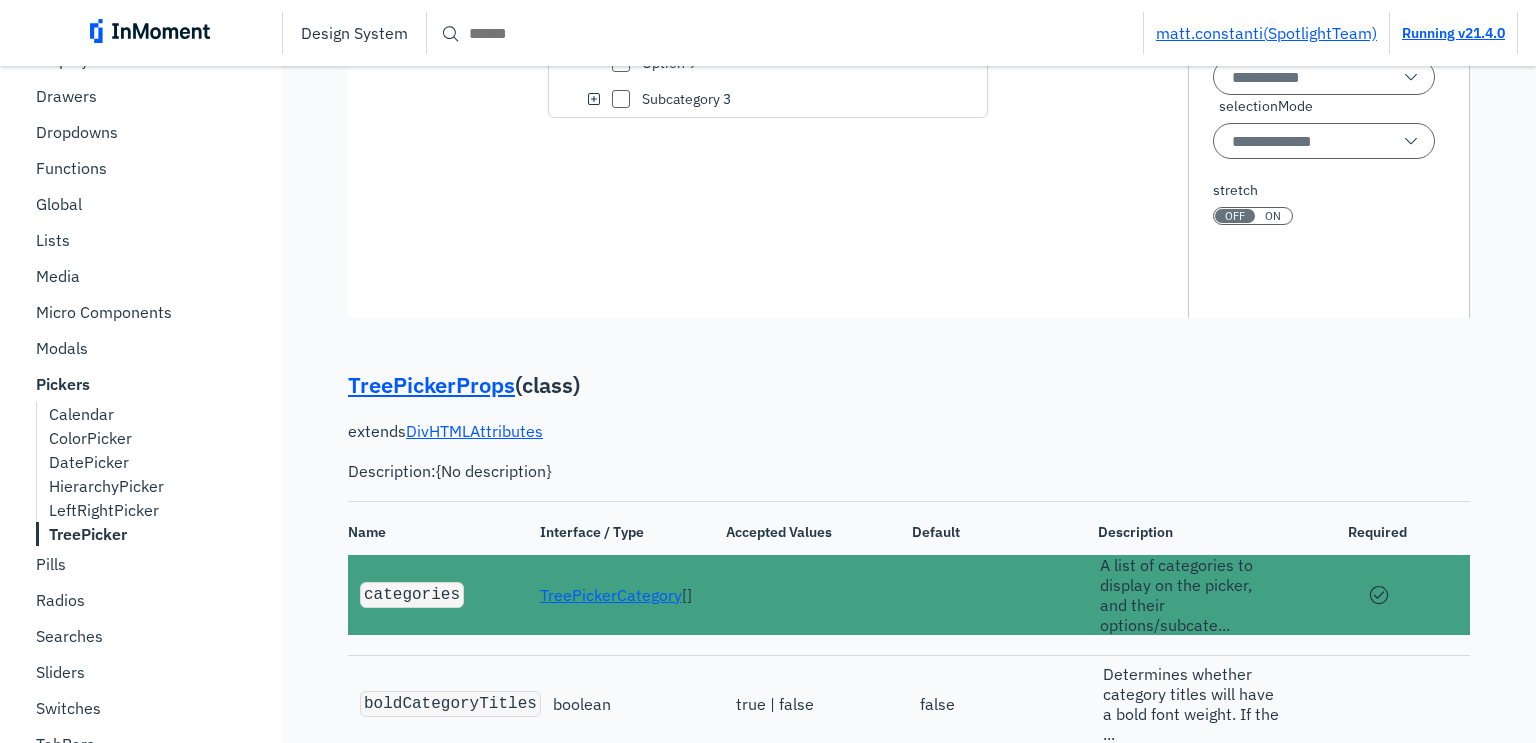scroll, scrollTop: 35308, scrollLeft: 0, axis: vertical 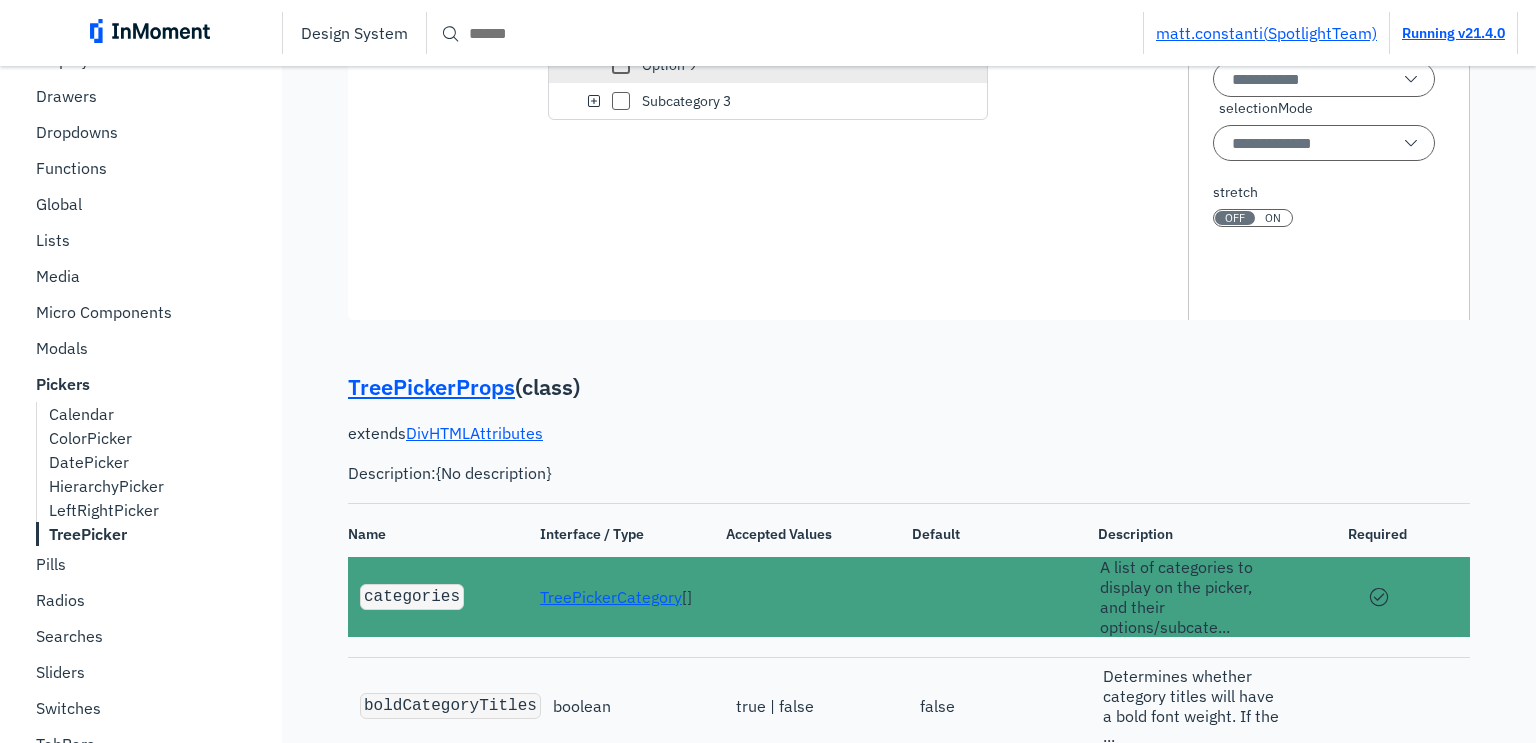 click at bounding box center [621, 65] 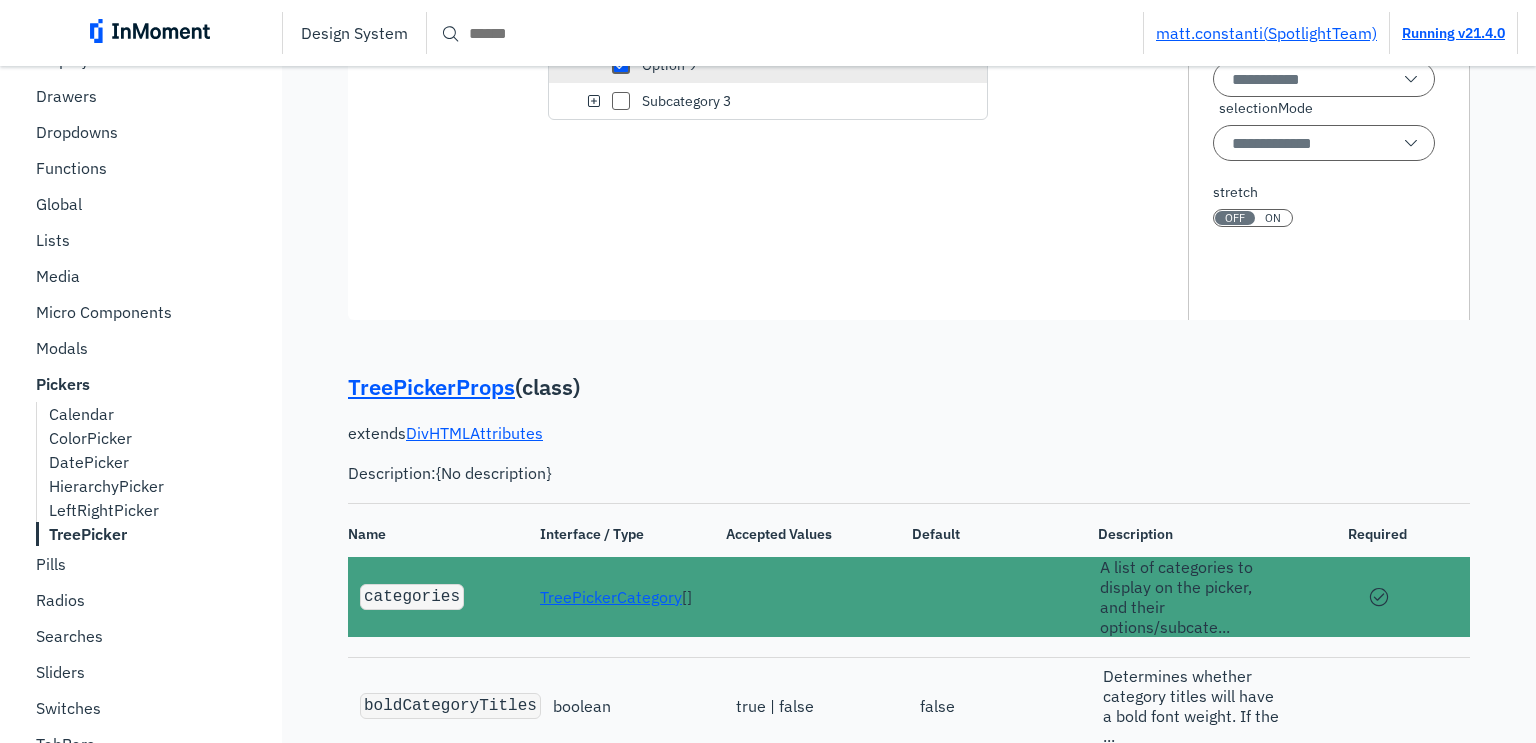 click at bounding box center (621, 65) 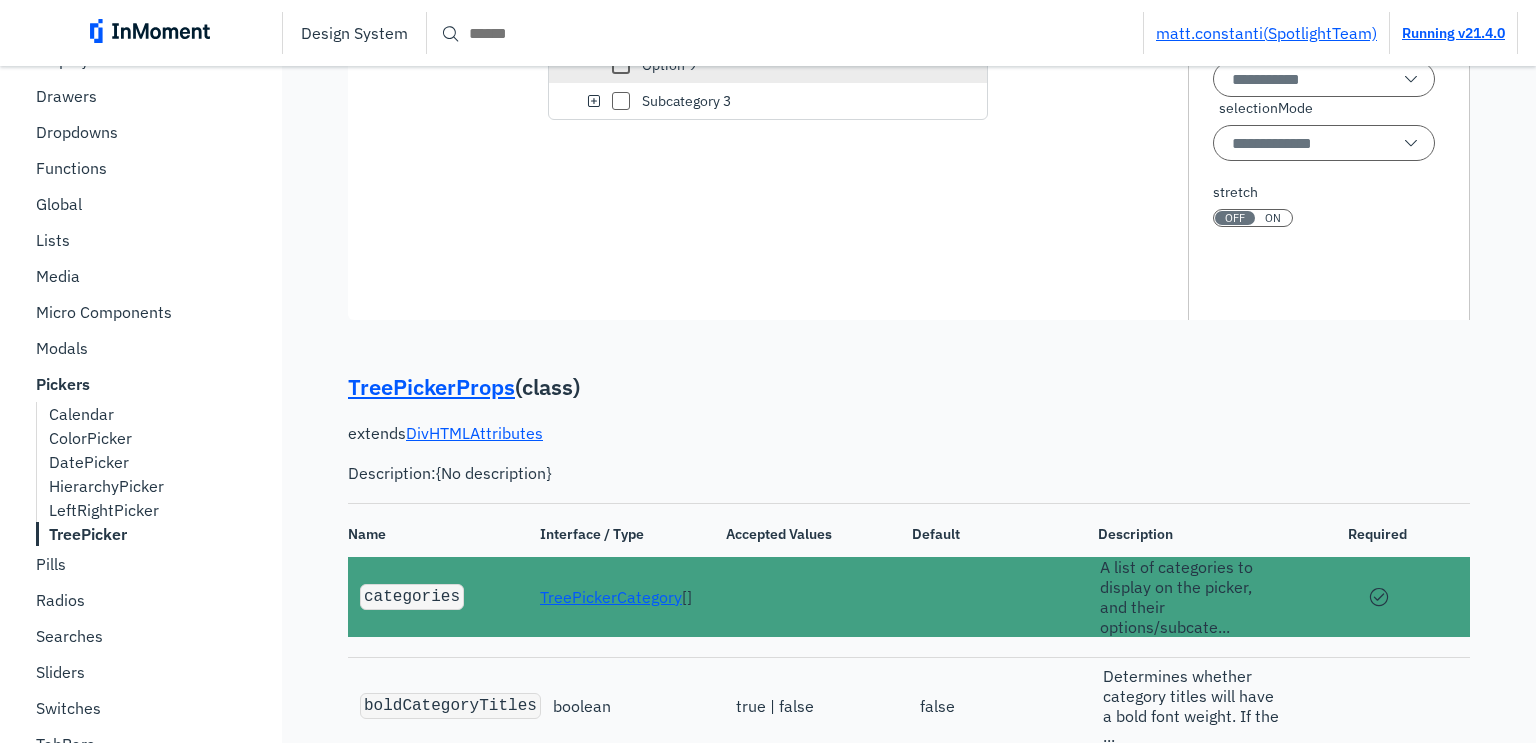 click at bounding box center (567, -43) 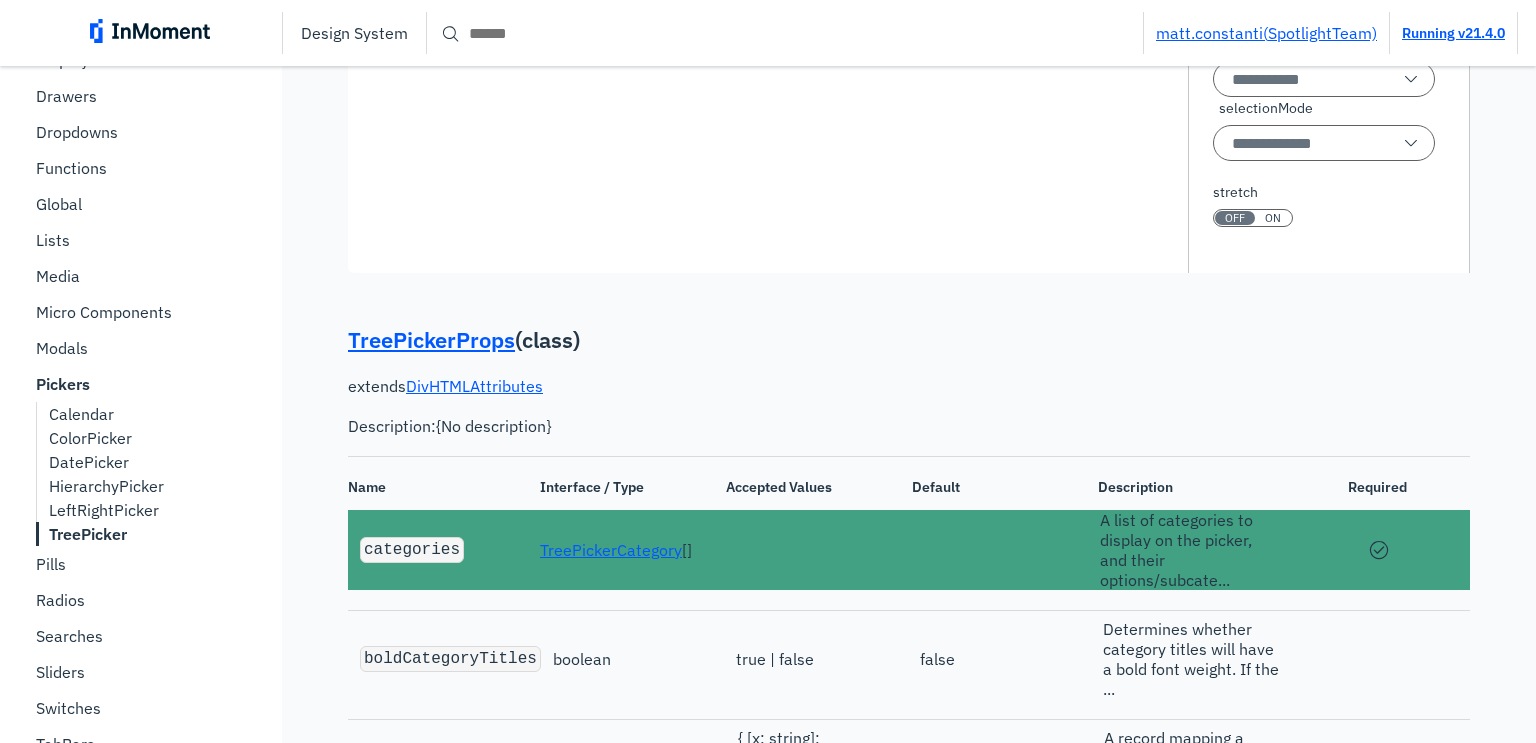 click at bounding box center (567, -43) 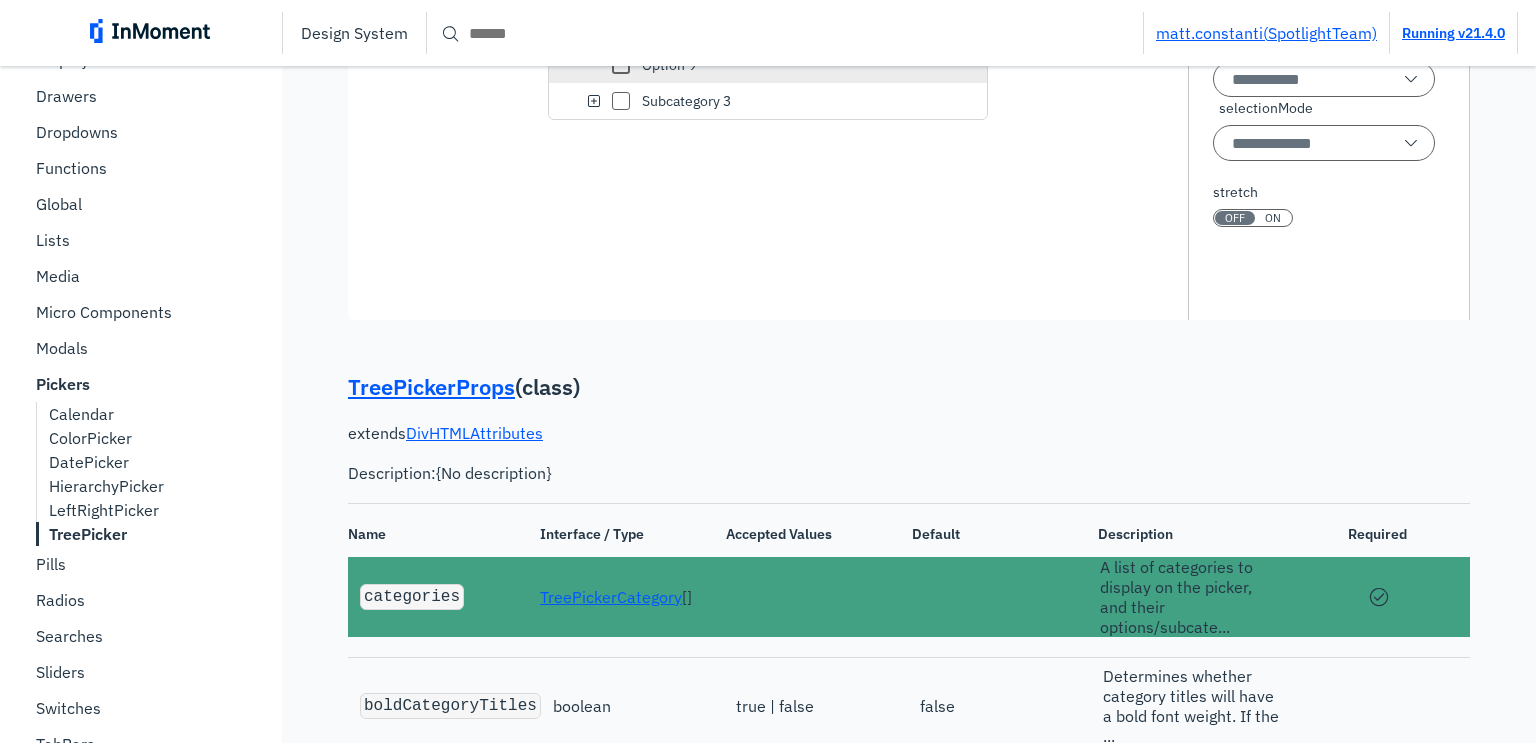 scroll, scrollTop: 34808, scrollLeft: 0, axis: vertical 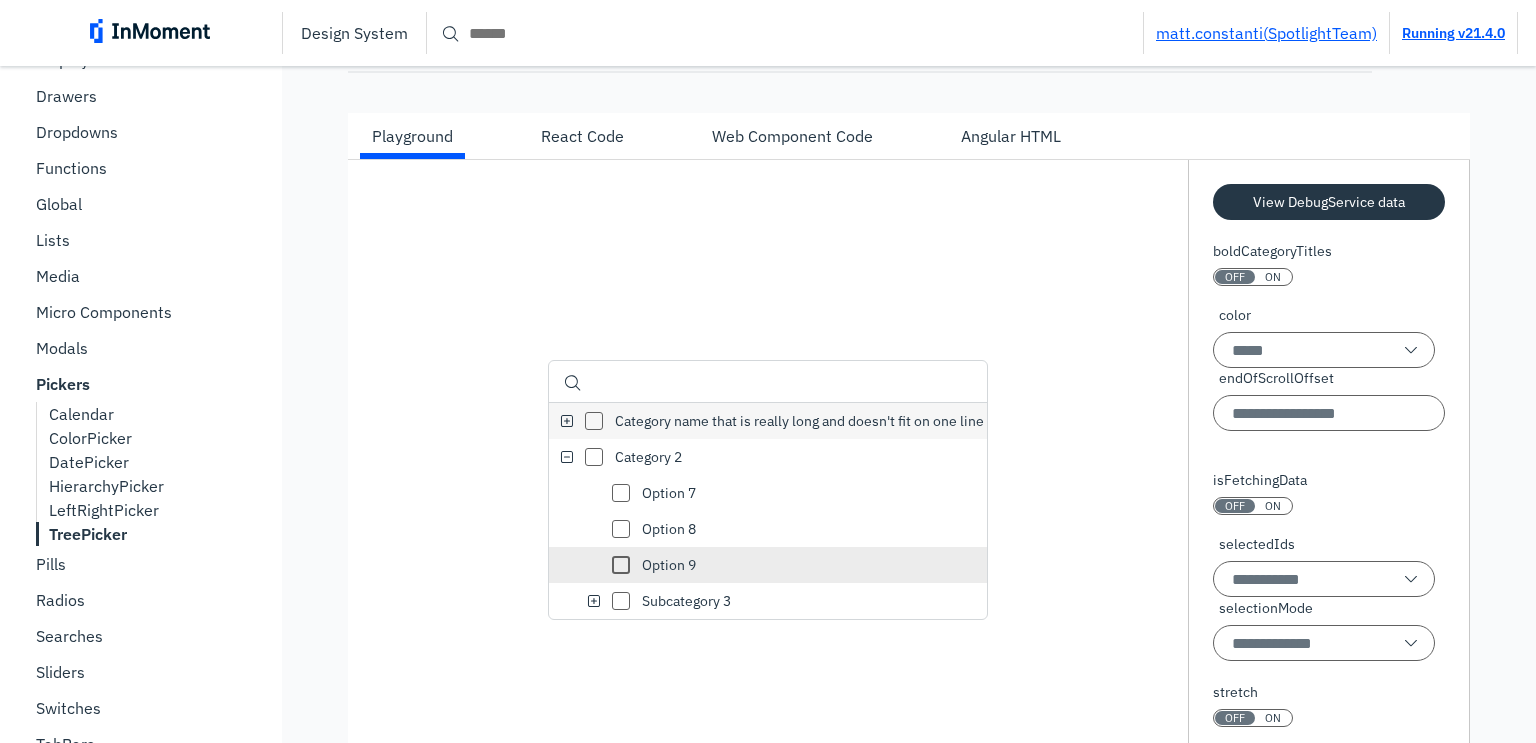 click at bounding box center (391, -44) 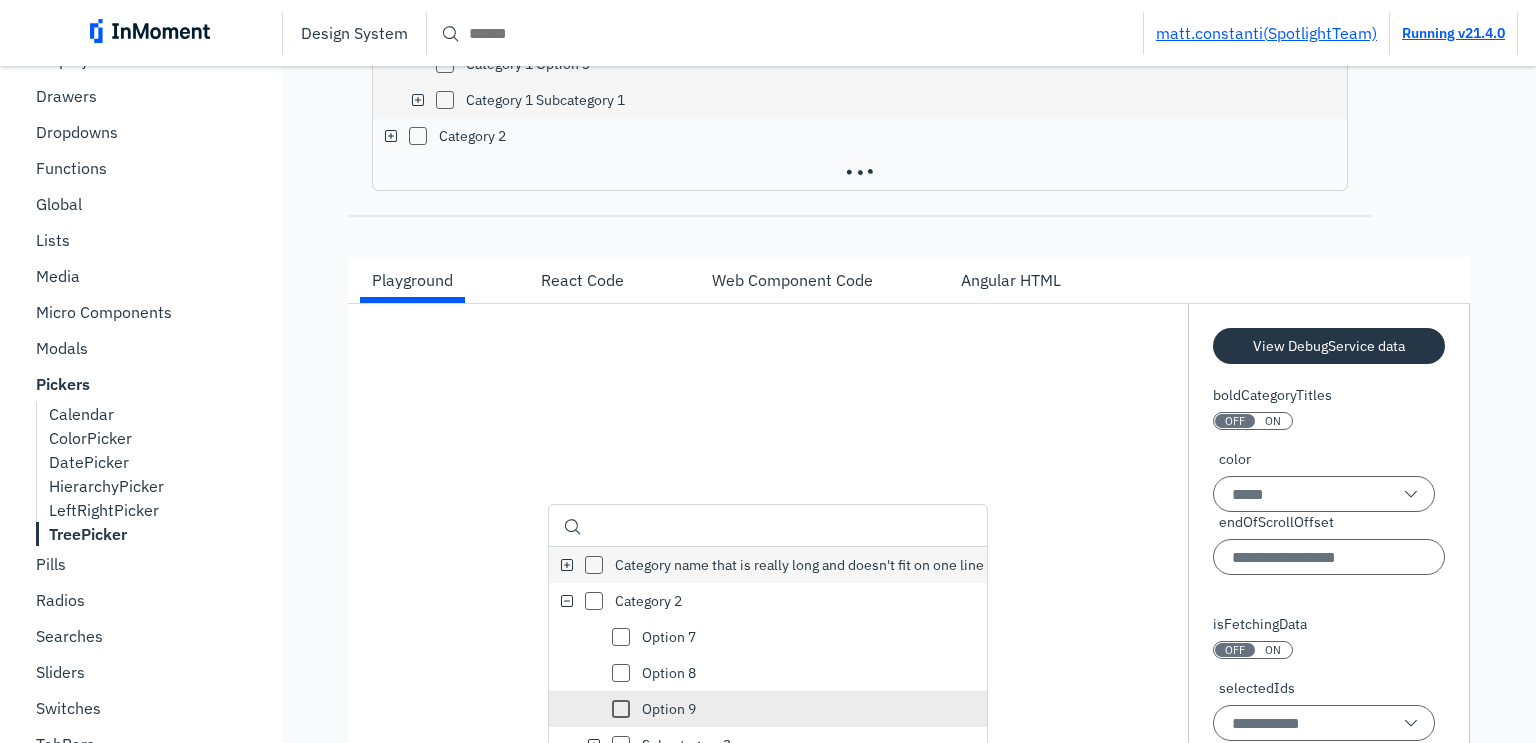 click on "Category 1 Option 1" at bounding box center (894, -8) 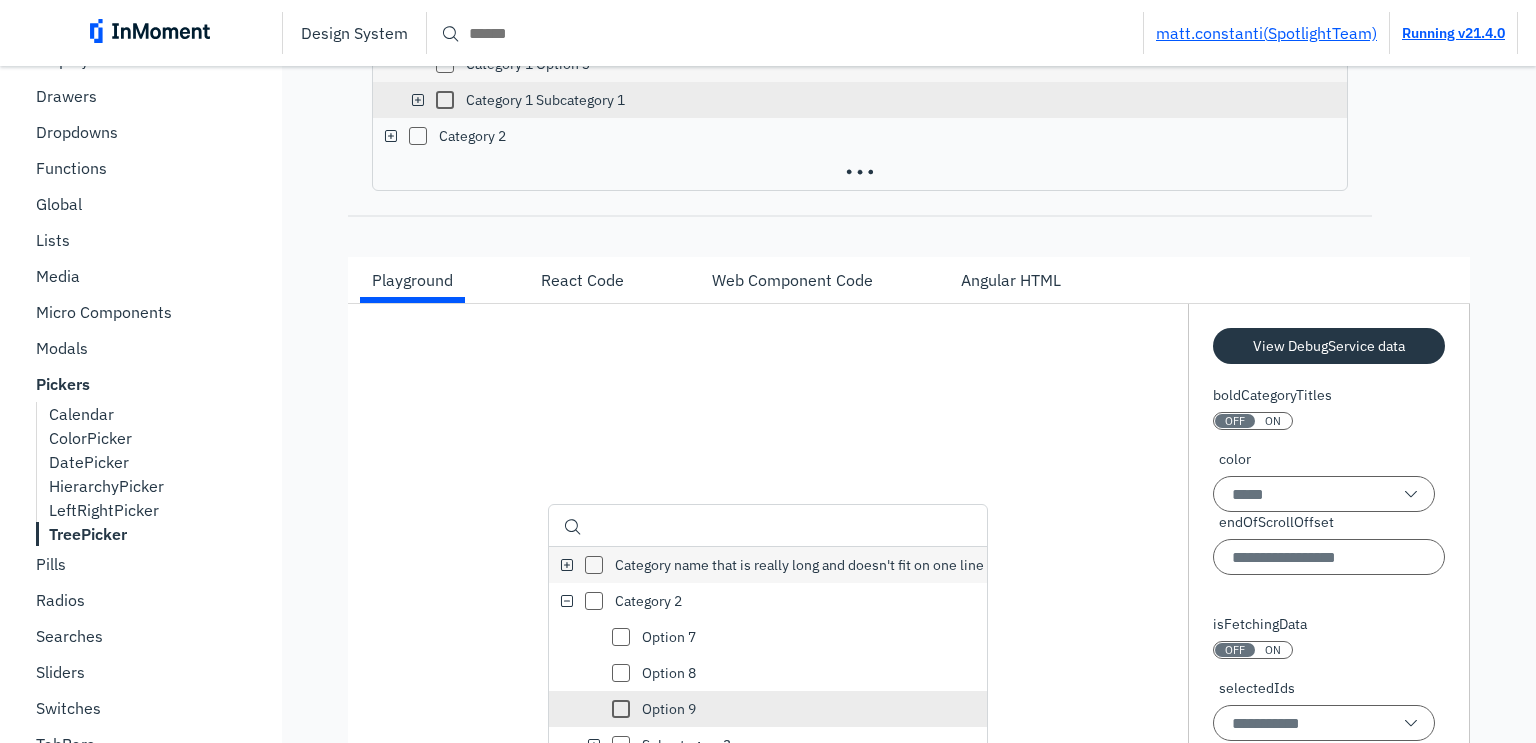 click at bounding box center (418, 100) 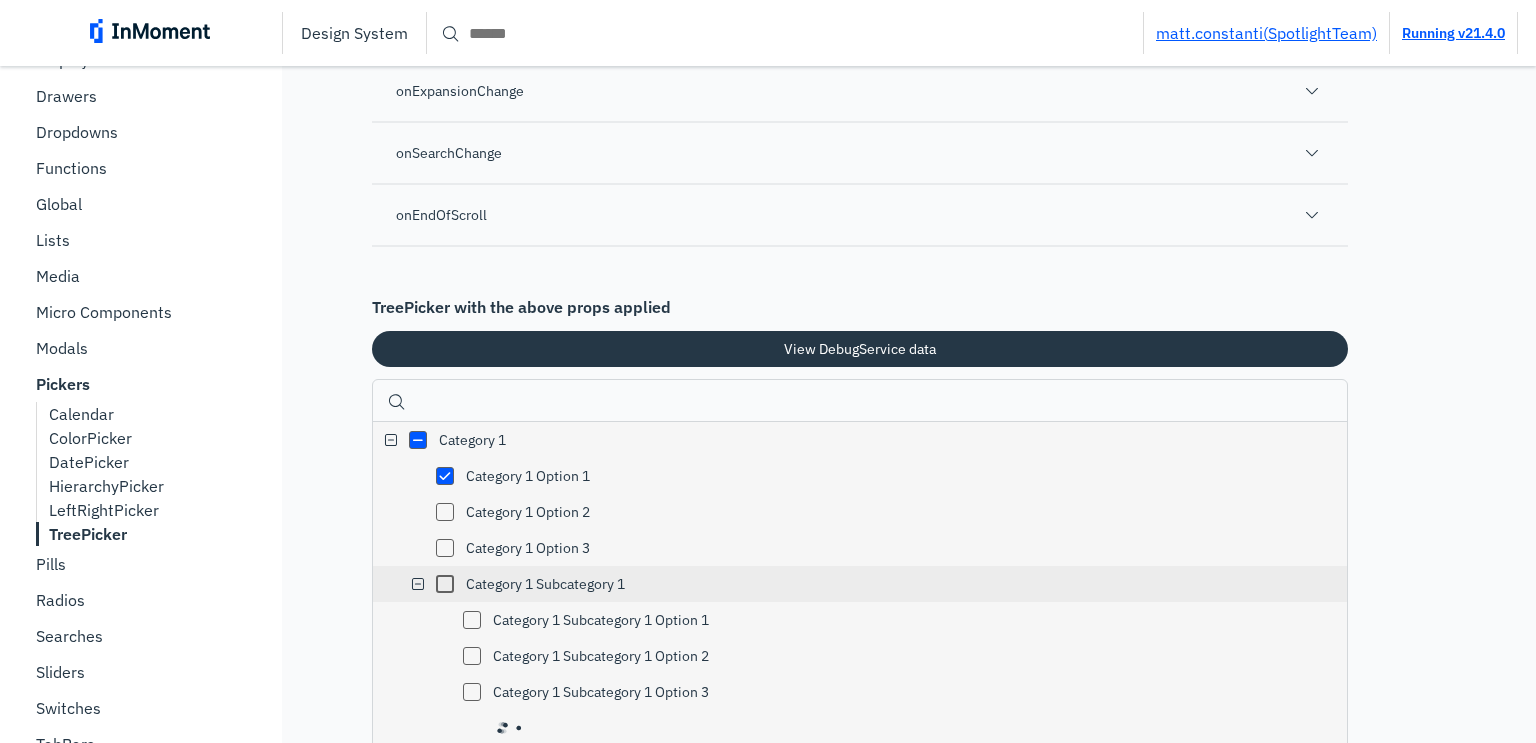 scroll, scrollTop: 34308, scrollLeft: 0, axis: vertical 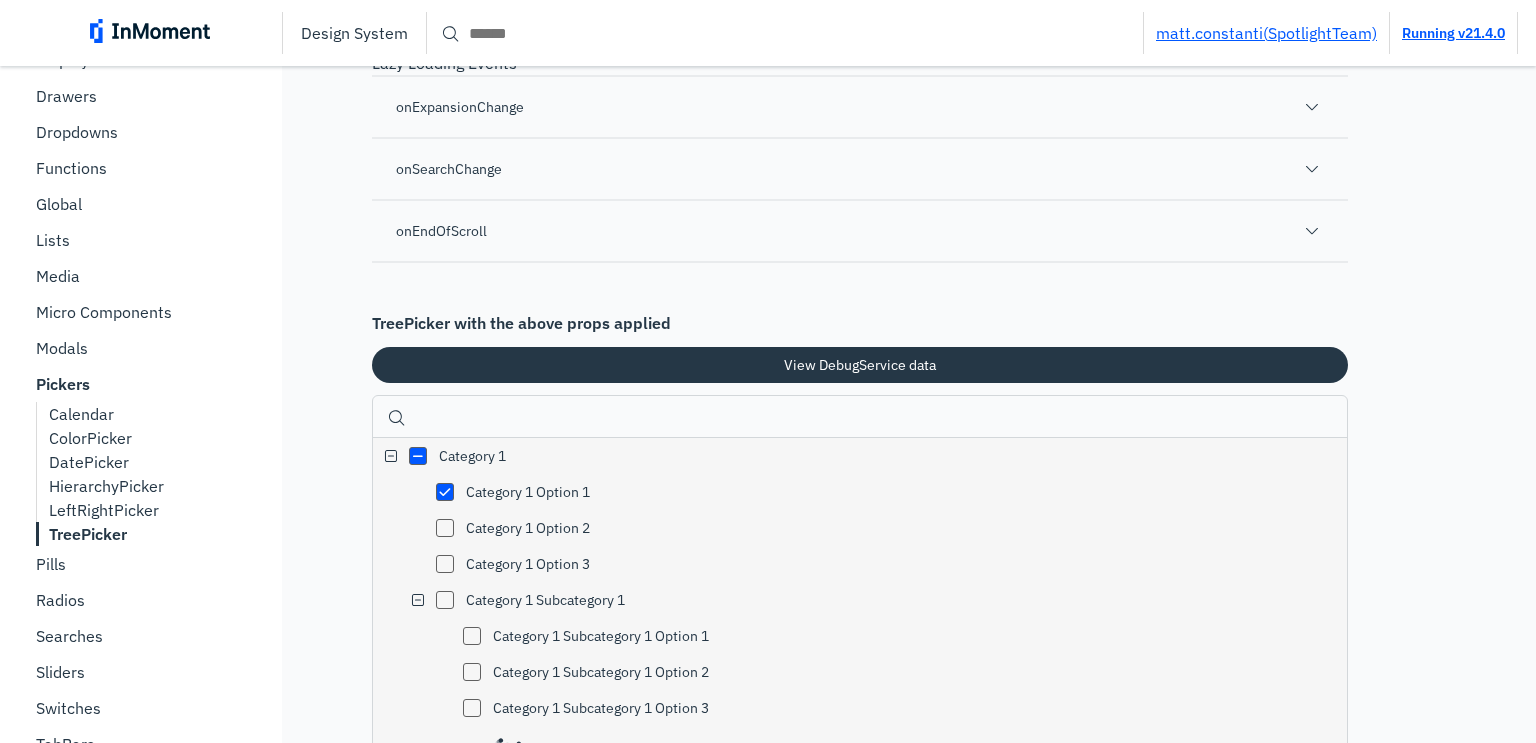 click on "categoryIsFetchingDataMap" at bounding box center (860, -154) 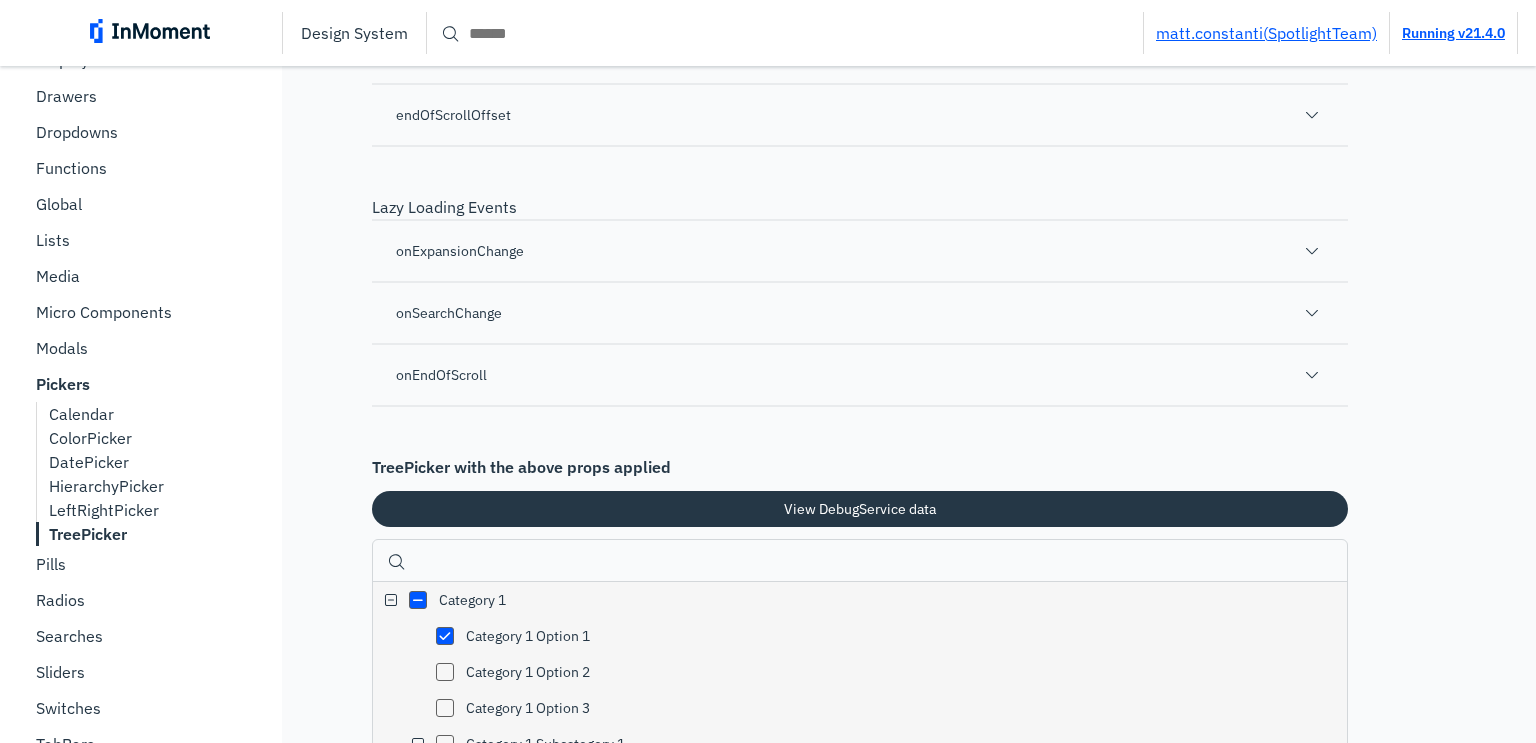 click on "categoryIsFetchingDataMap" at bounding box center [860, -154] 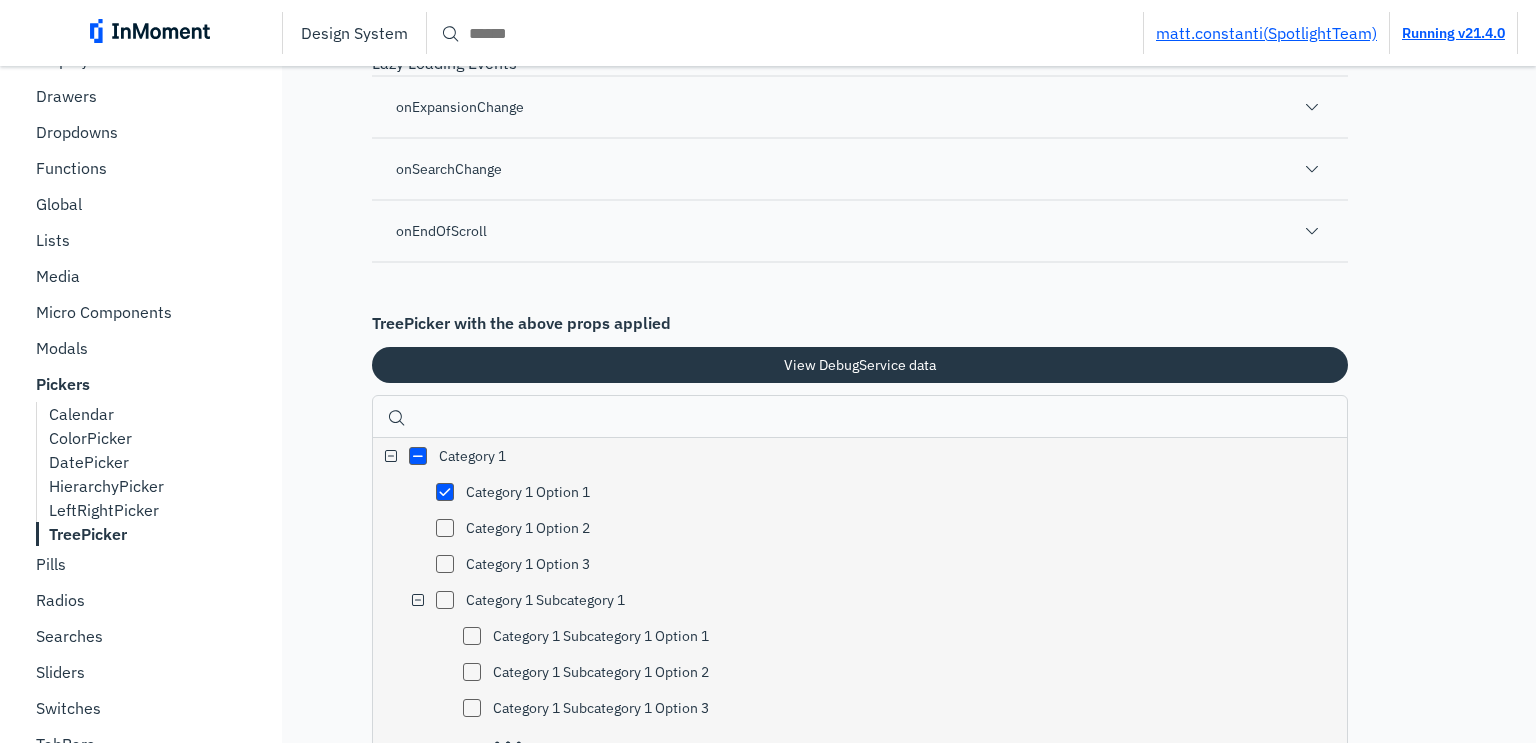 click on "onExpansionChange" at bounding box center (460, 107) 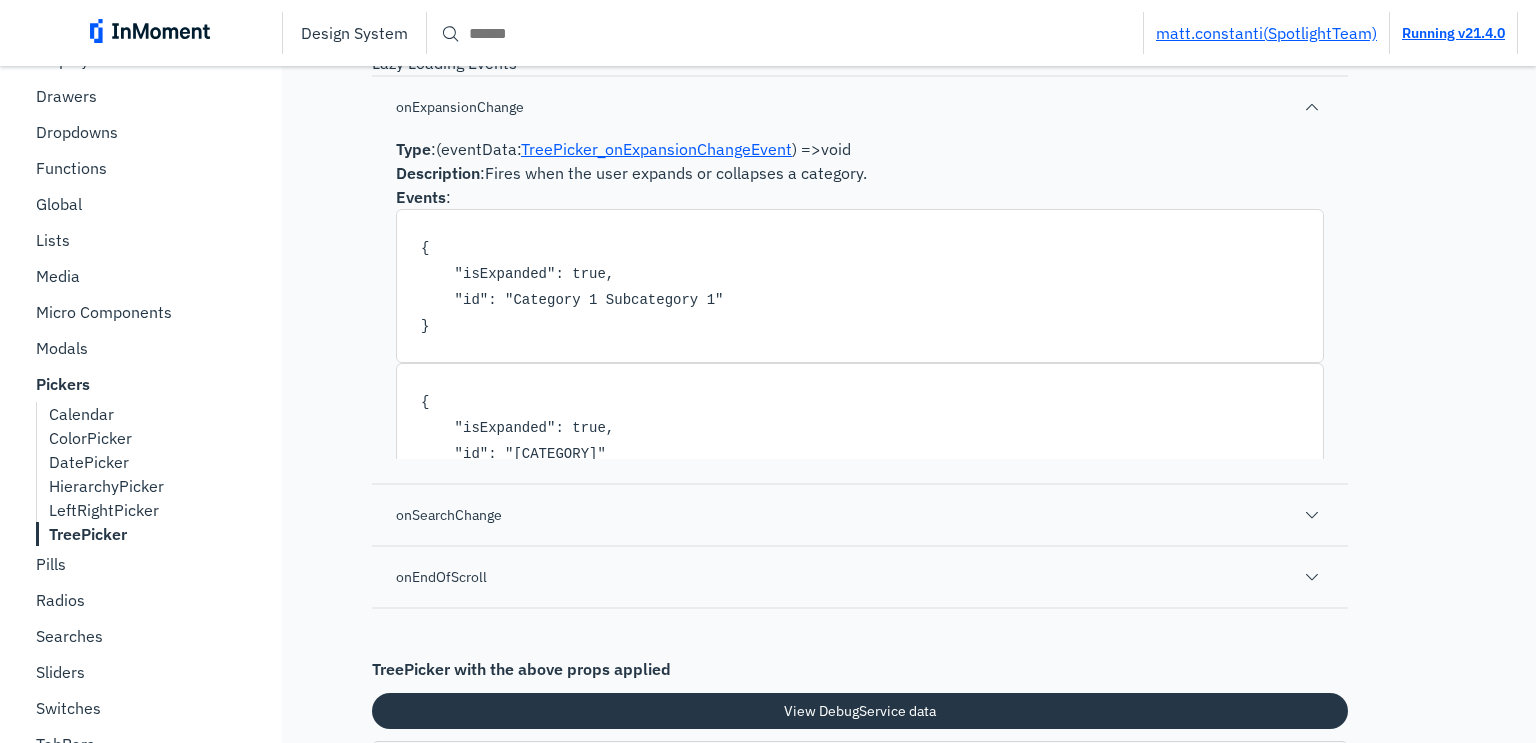 click on "onExpansionChange" at bounding box center [460, 107] 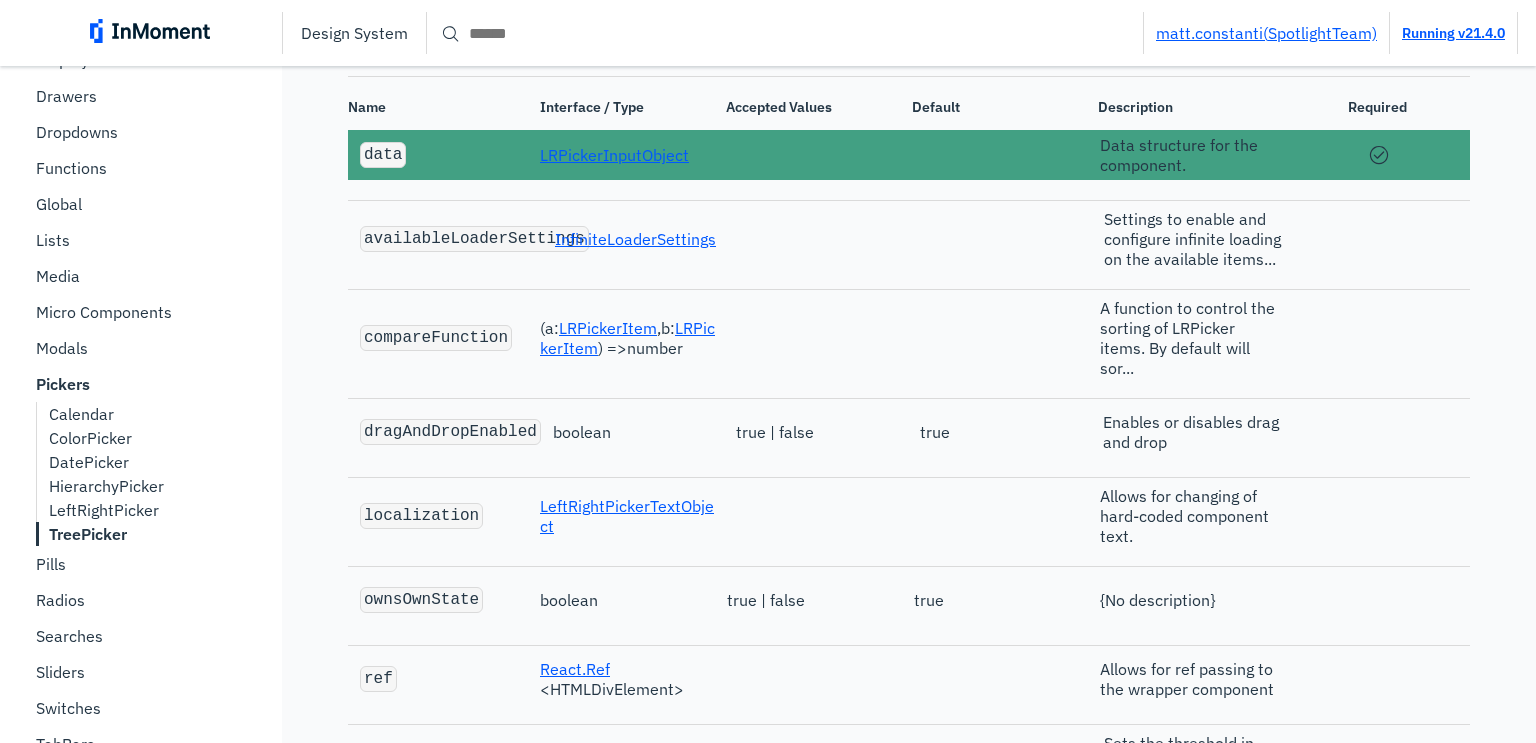 scroll, scrollTop: 25508, scrollLeft: 0, axis: vertical 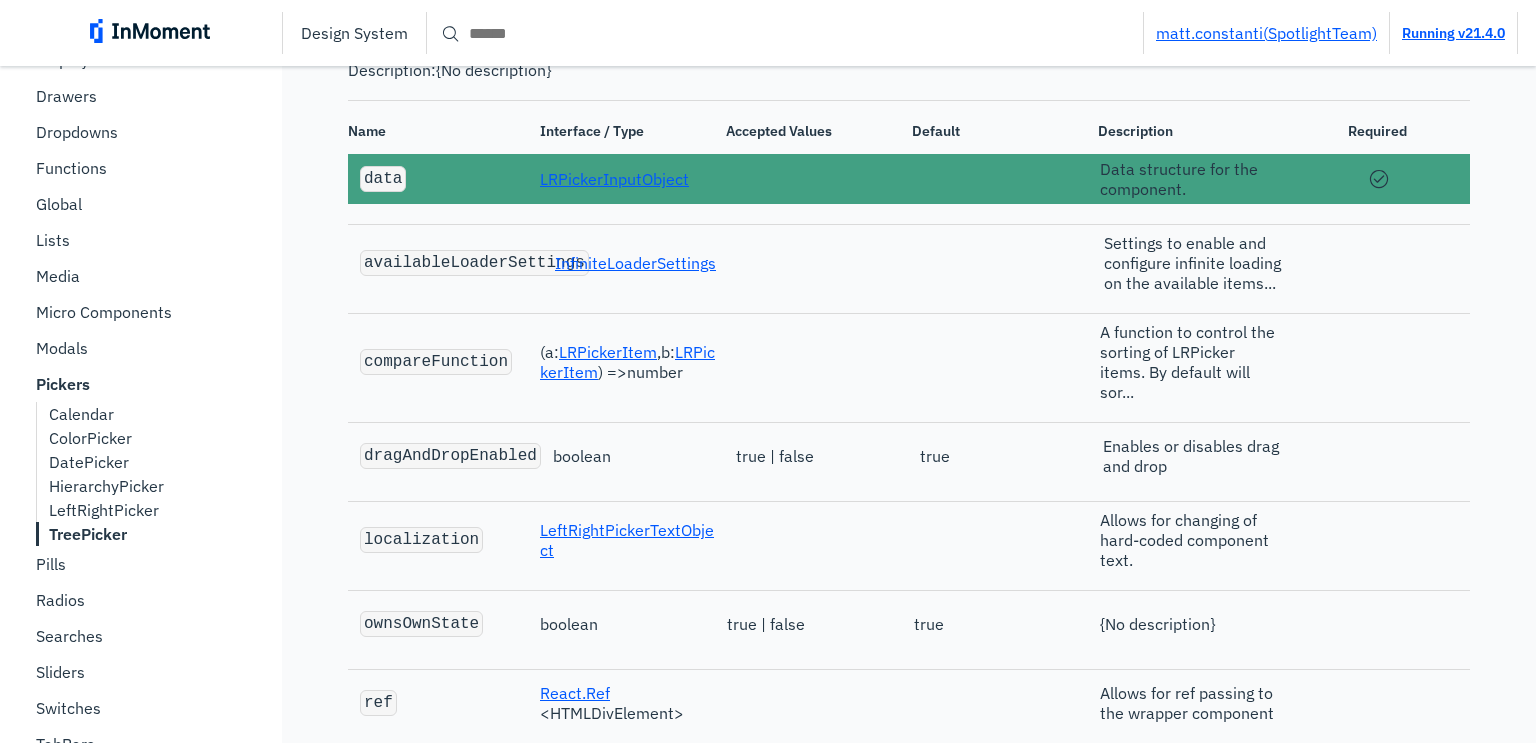 click on "LeftRightPicker" at bounding box center (104, 510) 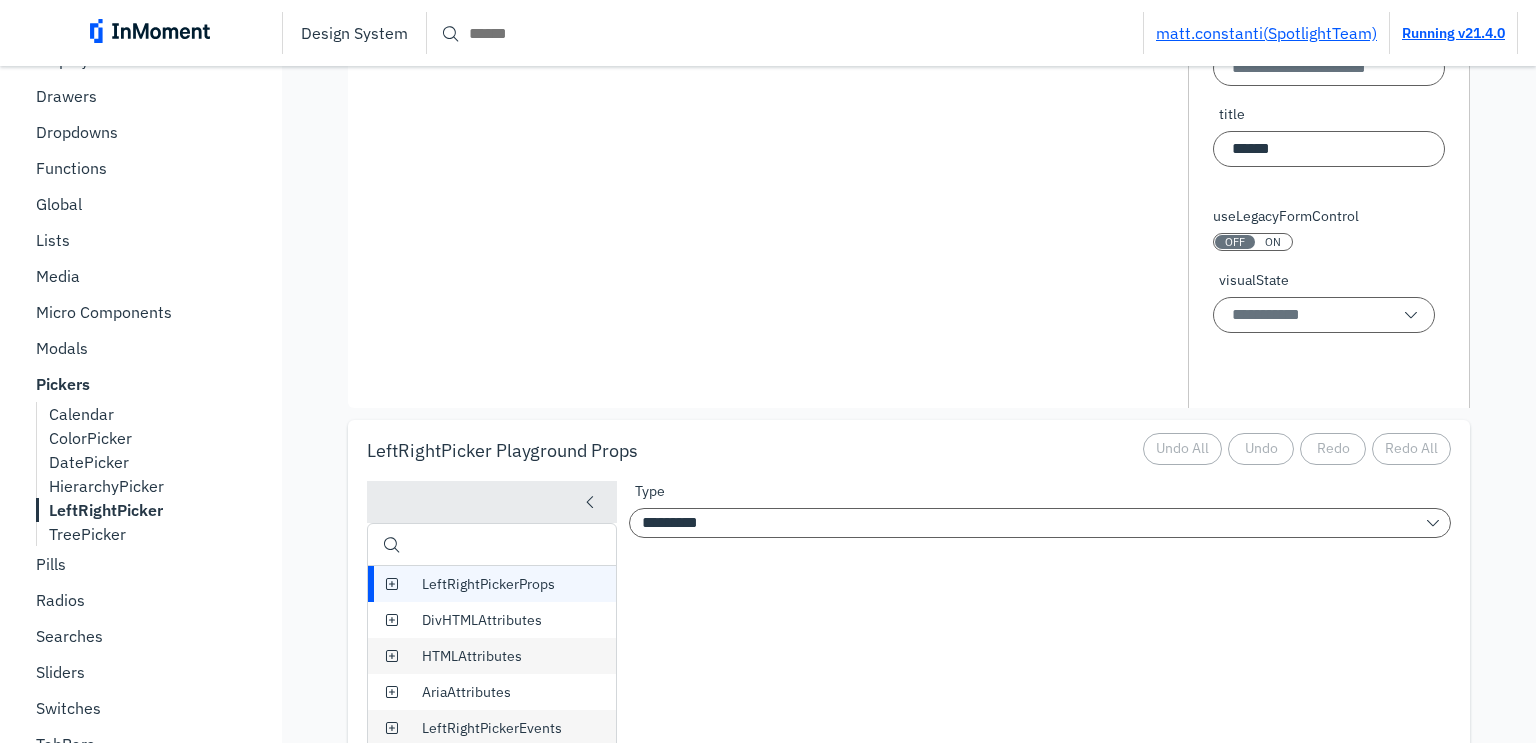 scroll, scrollTop: 24685, scrollLeft: 0, axis: vertical 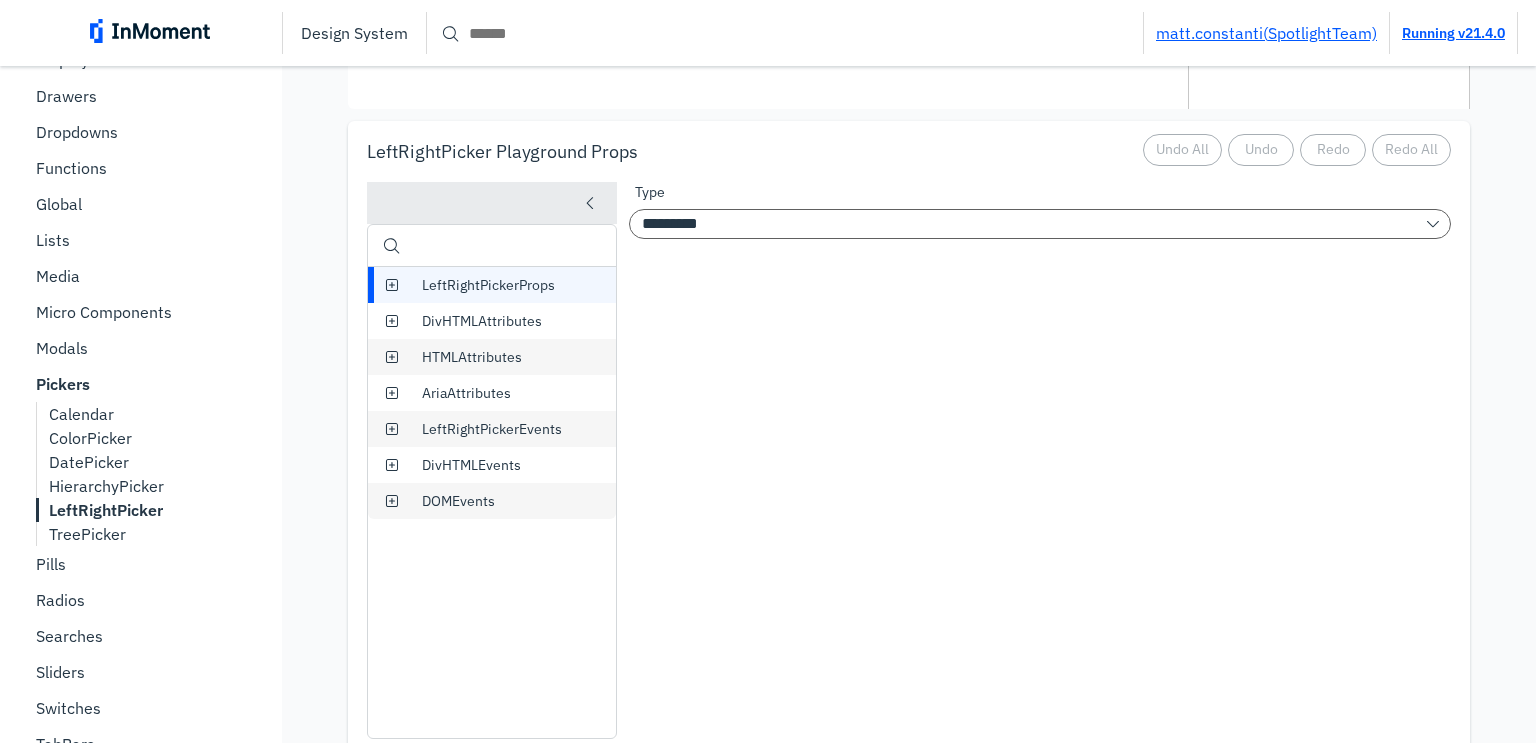 click on "visualState" at bounding box center (1324, 16) 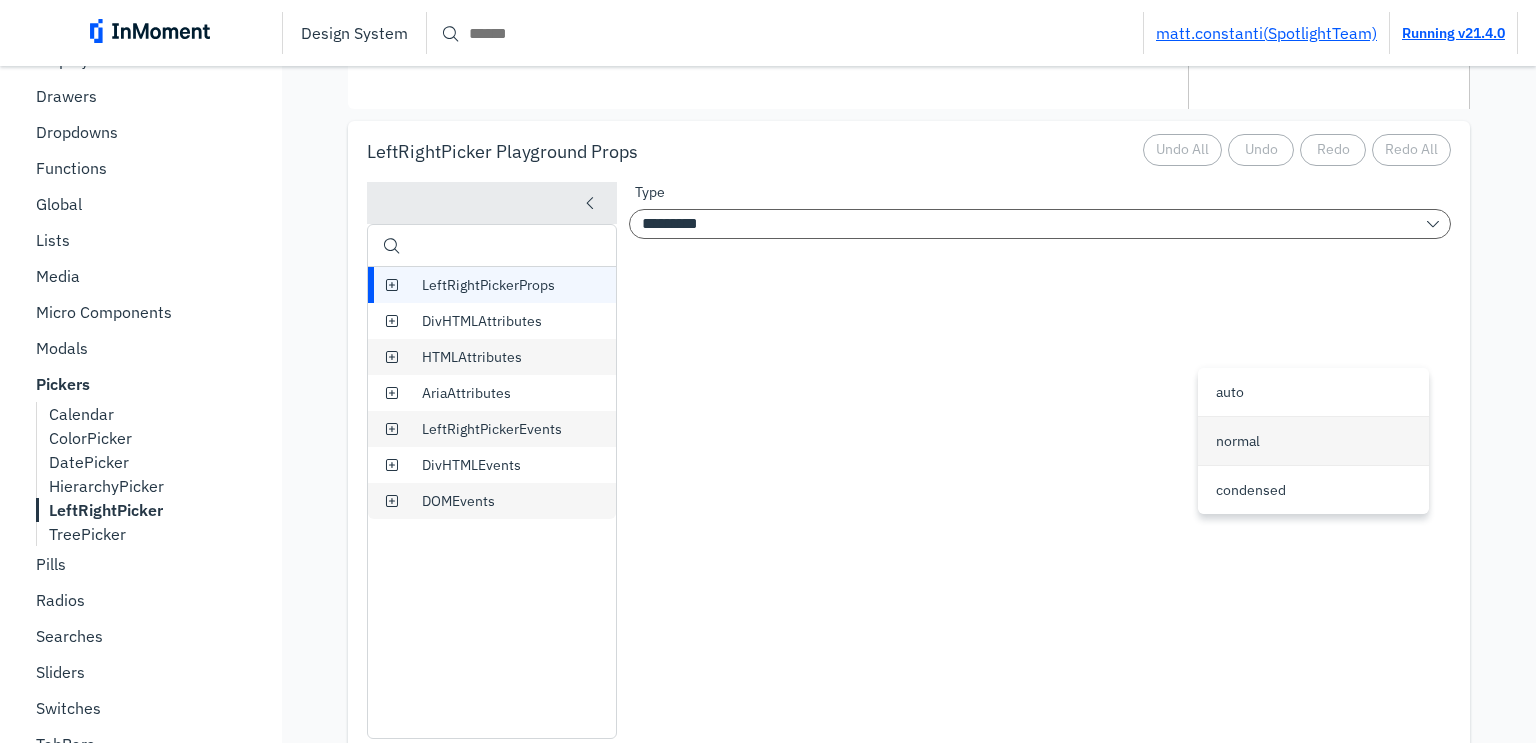 click on "normal" at bounding box center [1313, 441] 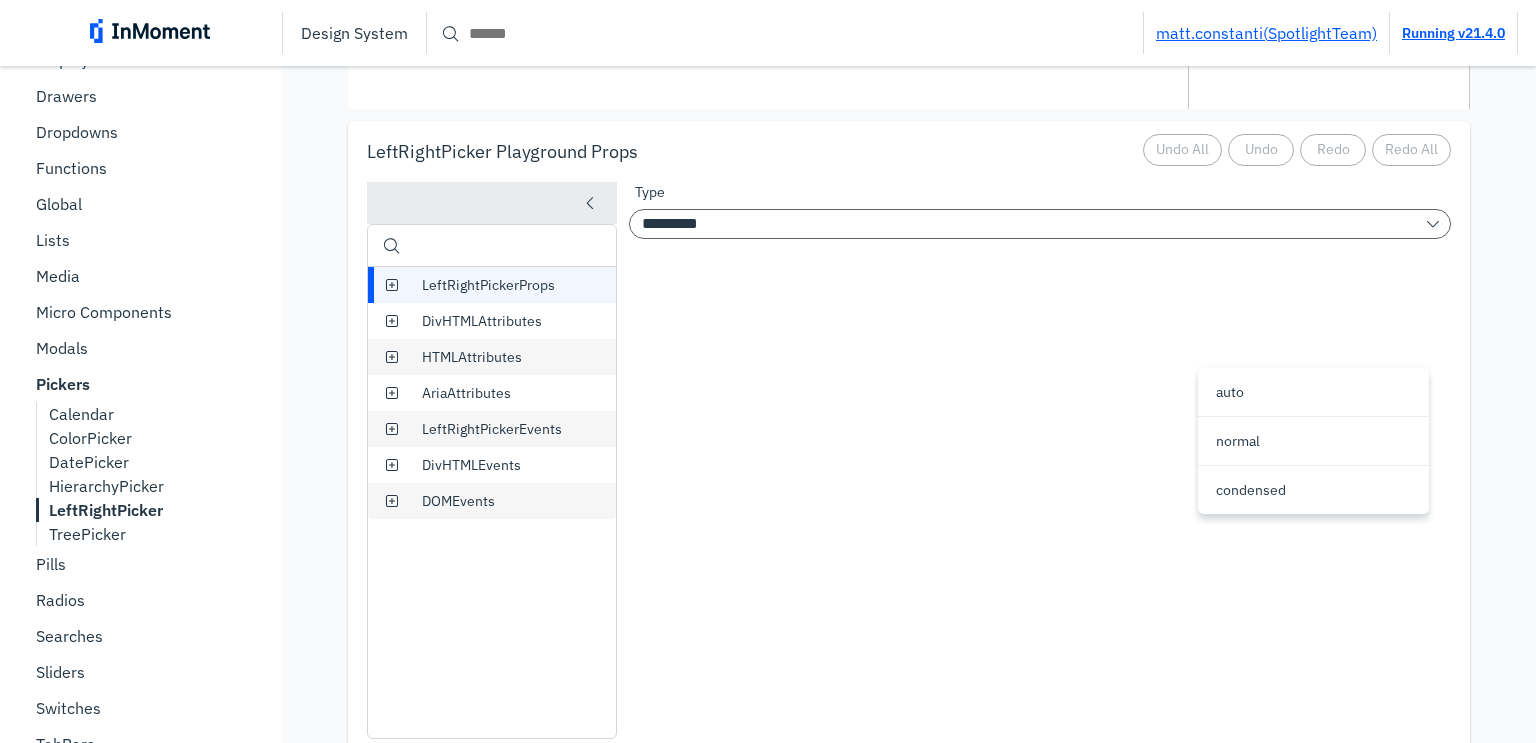 type on "******" 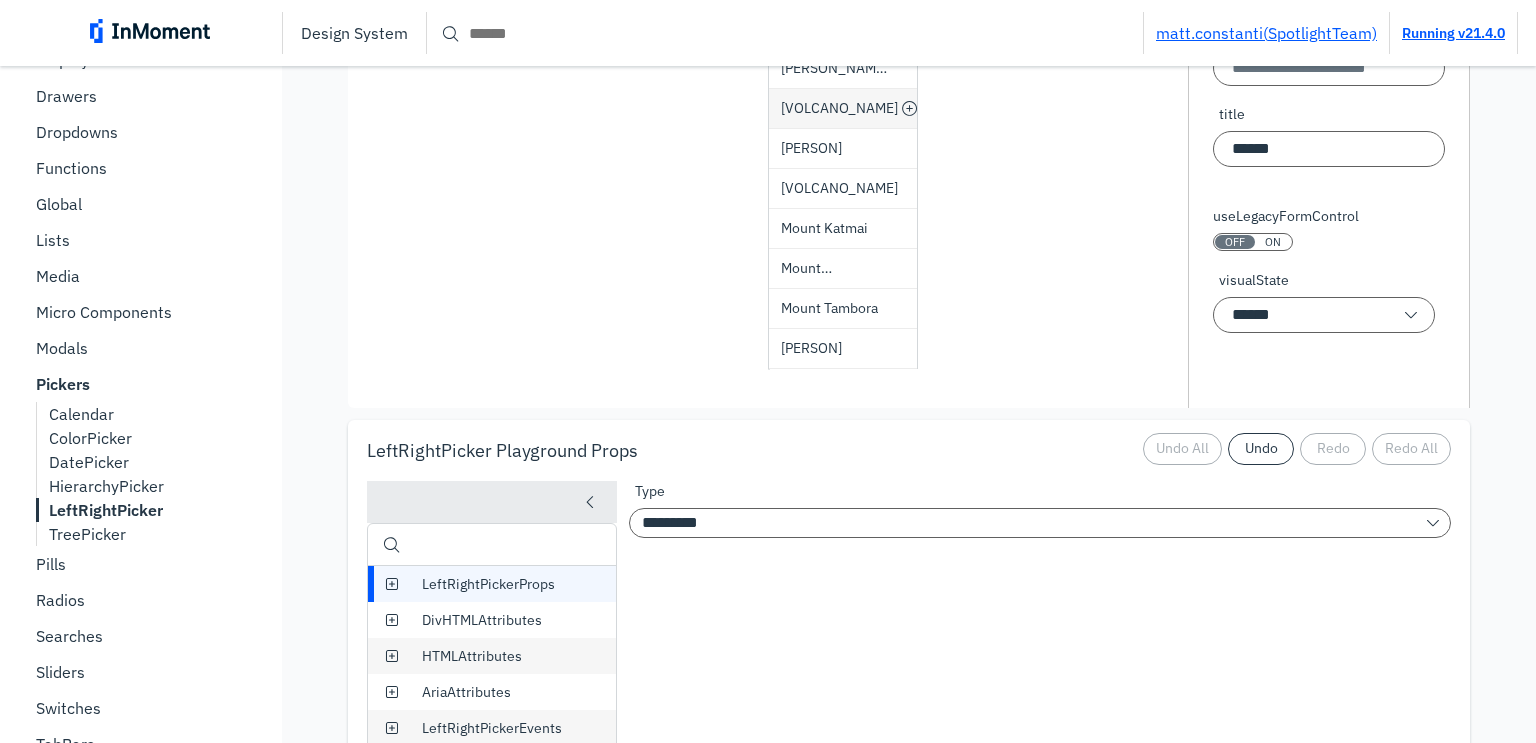 scroll, scrollTop: 24385, scrollLeft: 0, axis: vertical 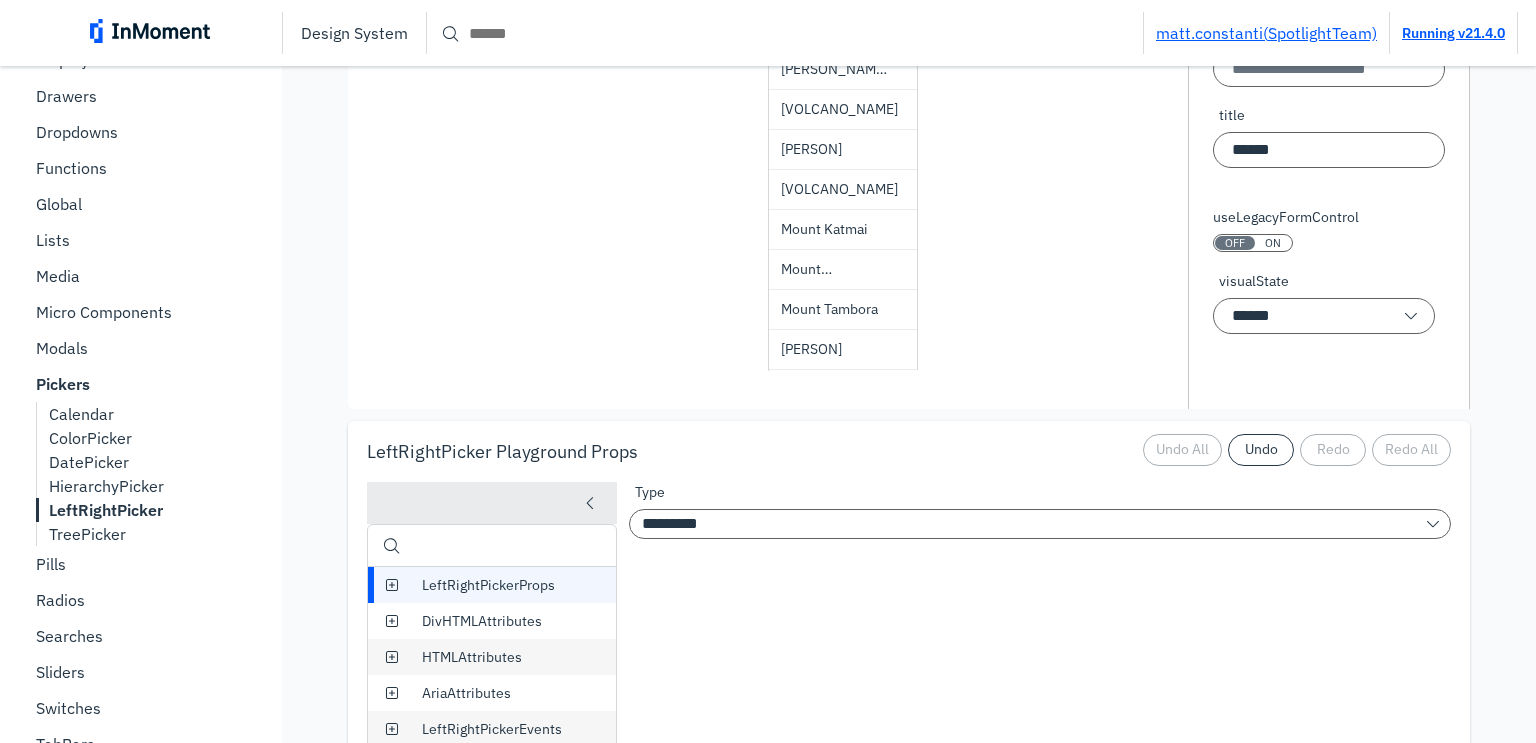 click at bounding box center [893, -11] 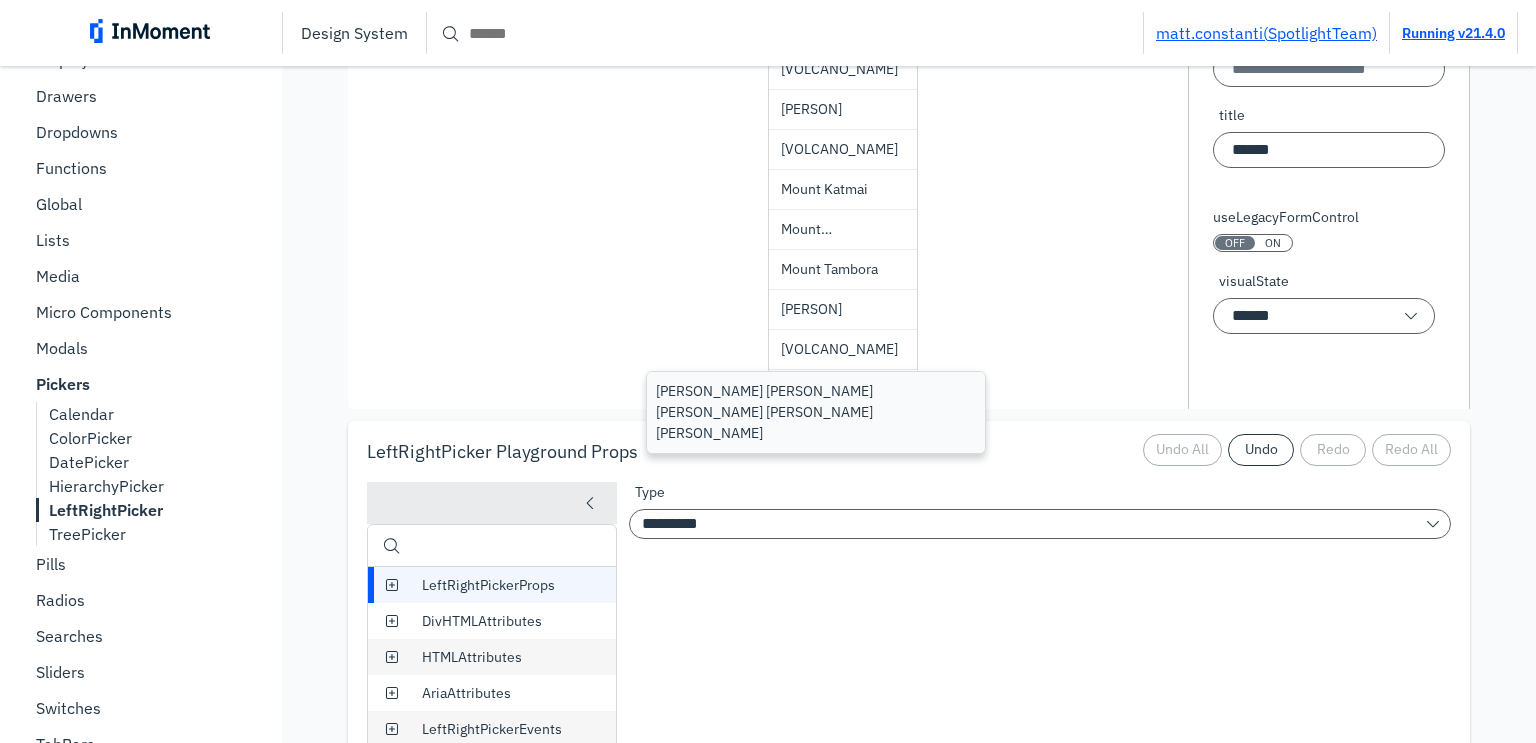 click on "Giganotosaur Giganotosaur Giganotosaur Giganotosaur Giganotosaur" at bounding box center (834, 29) 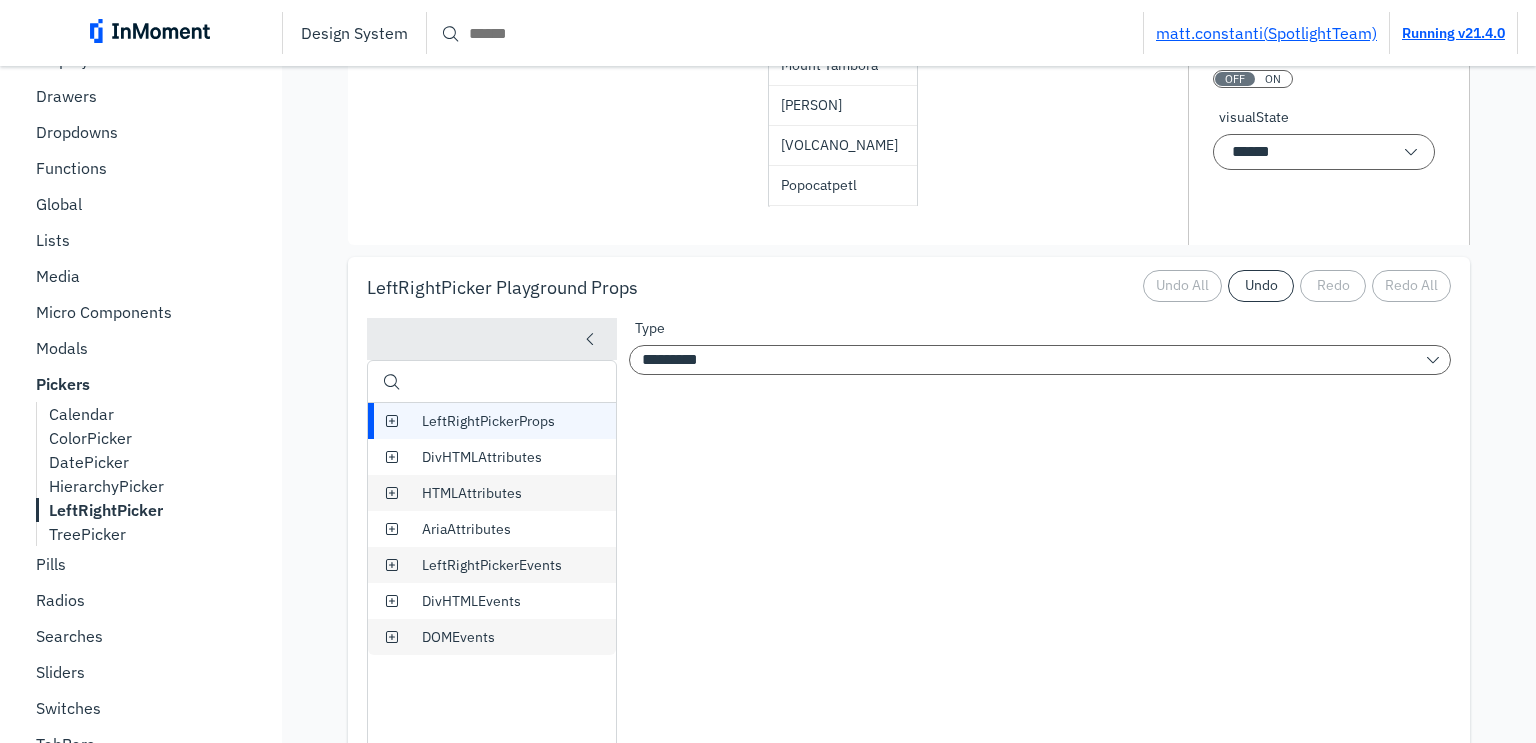 scroll, scrollTop: 24285, scrollLeft: 0, axis: vertical 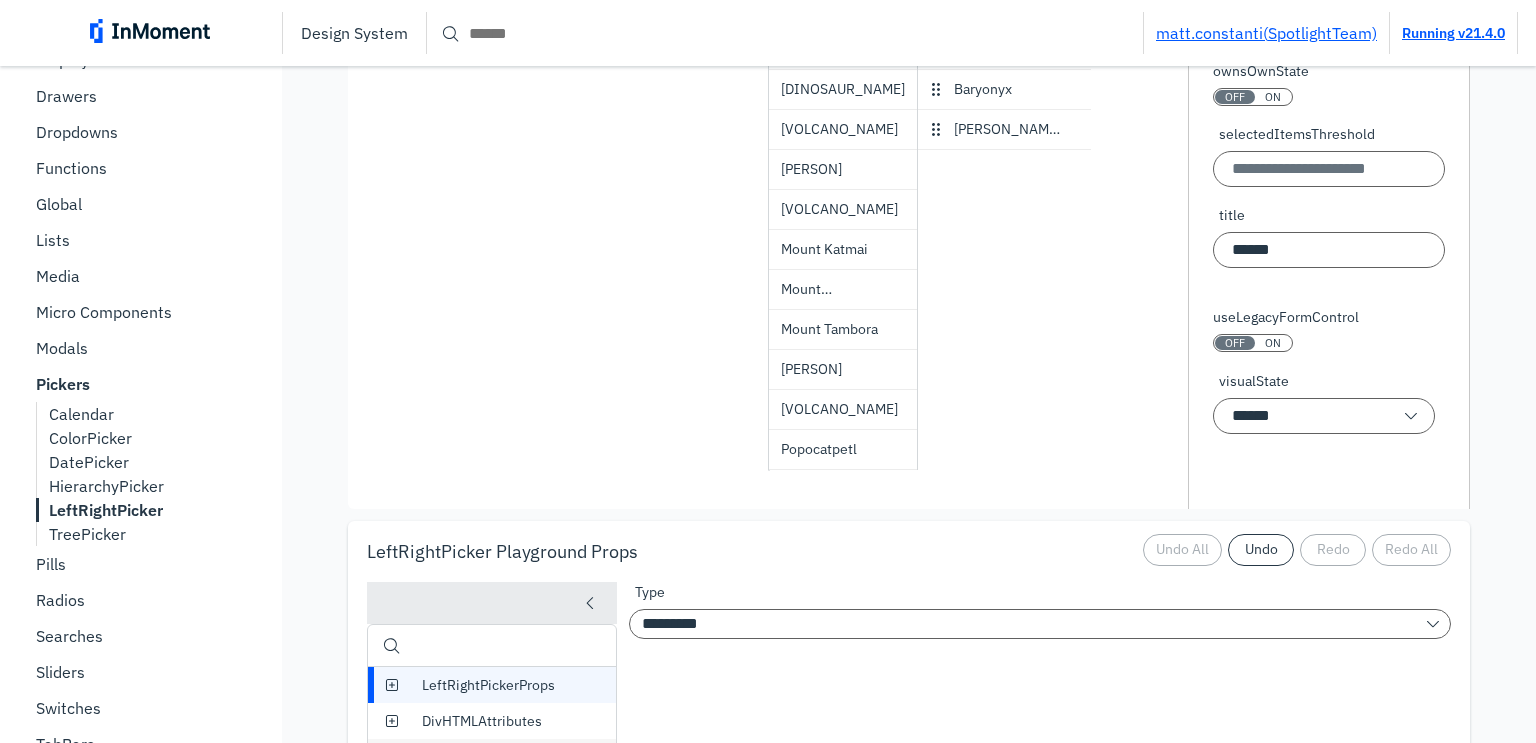 click on "Angular HTML" at bounding box center (1011, -128) 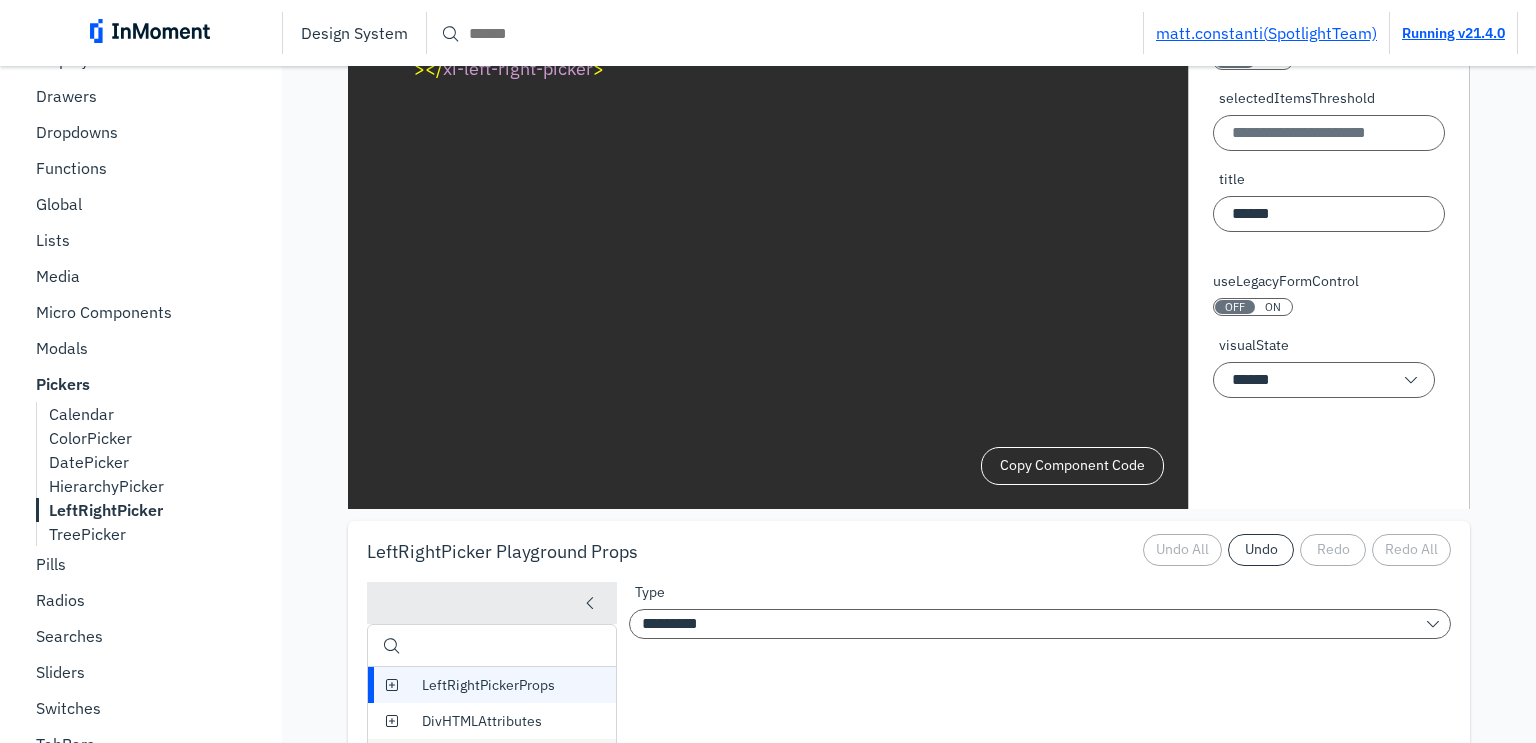 drag, startPoint x: 407, startPoint y: 194, endPoint x: 419, endPoint y: 205, distance: 16.27882 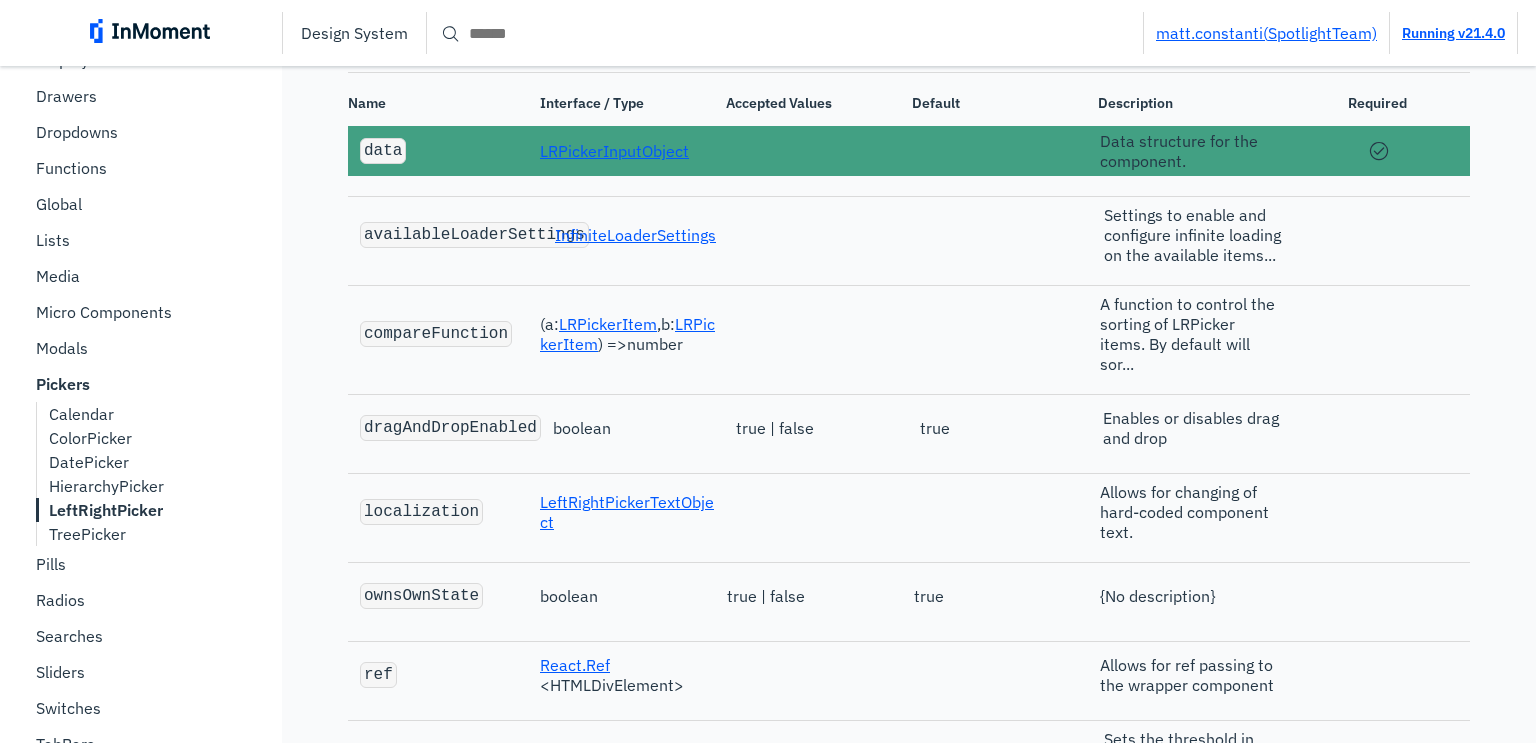 scroll, scrollTop: 25785, scrollLeft: 0, axis: vertical 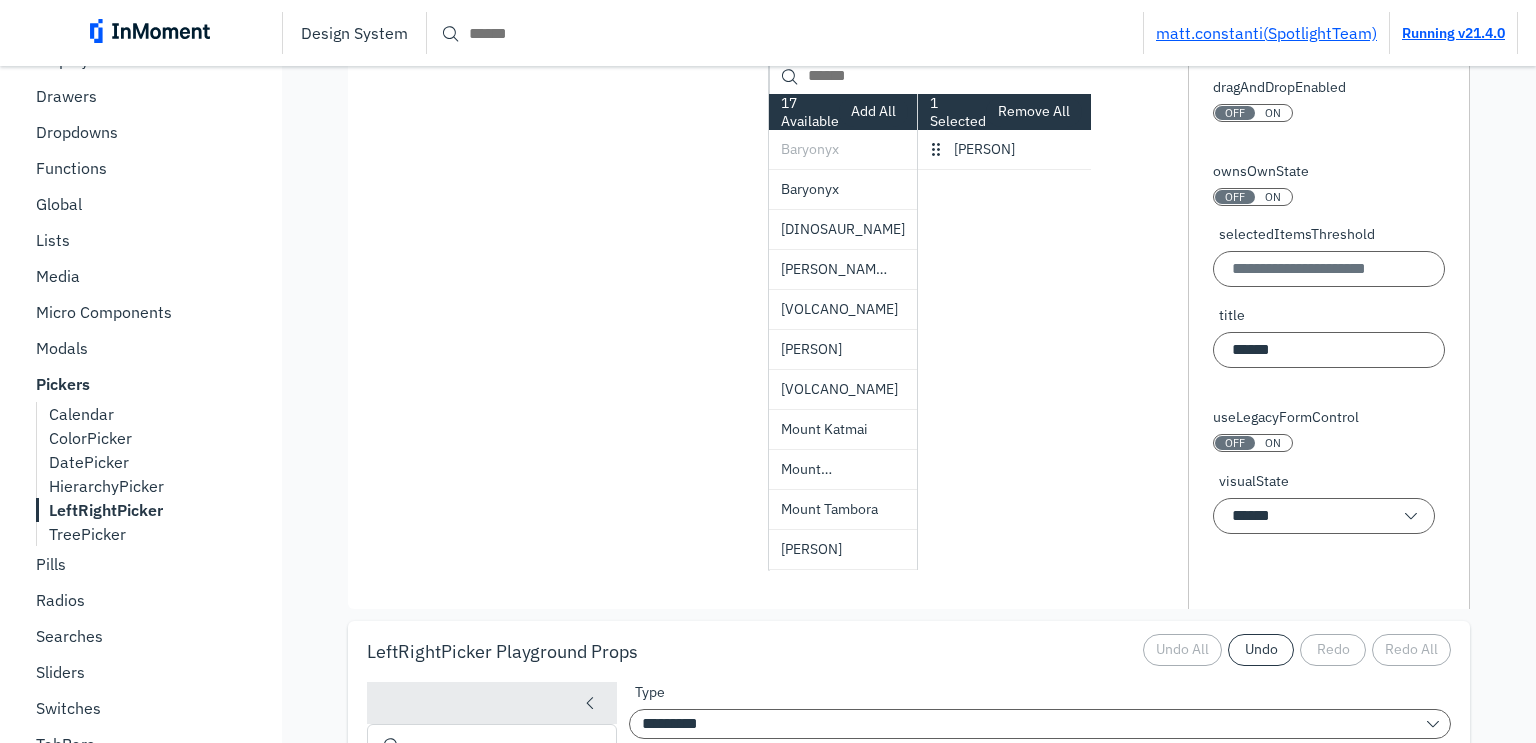 click on "Angular HTML" at bounding box center (1011, -28) 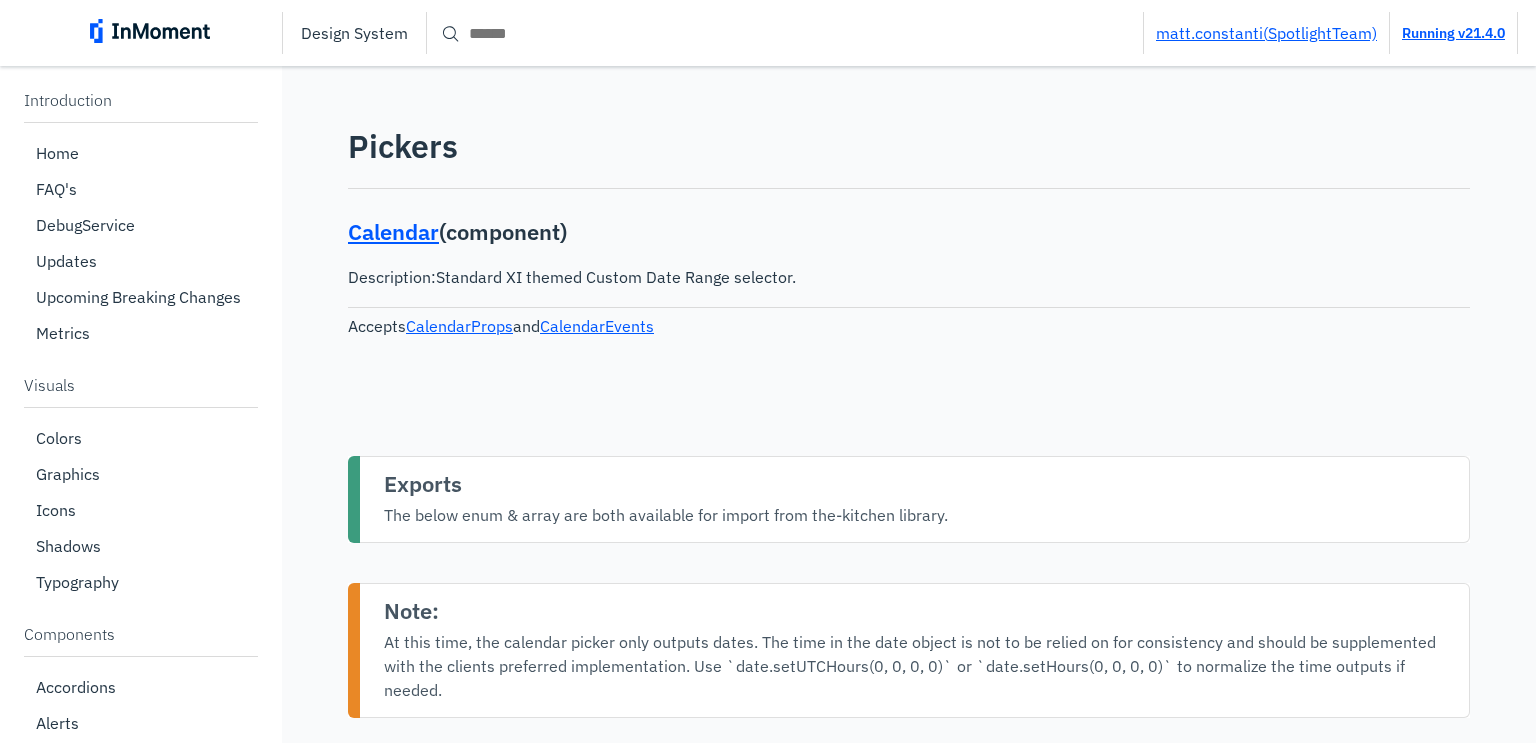scroll, scrollTop: 0, scrollLeft: 0, axis: both 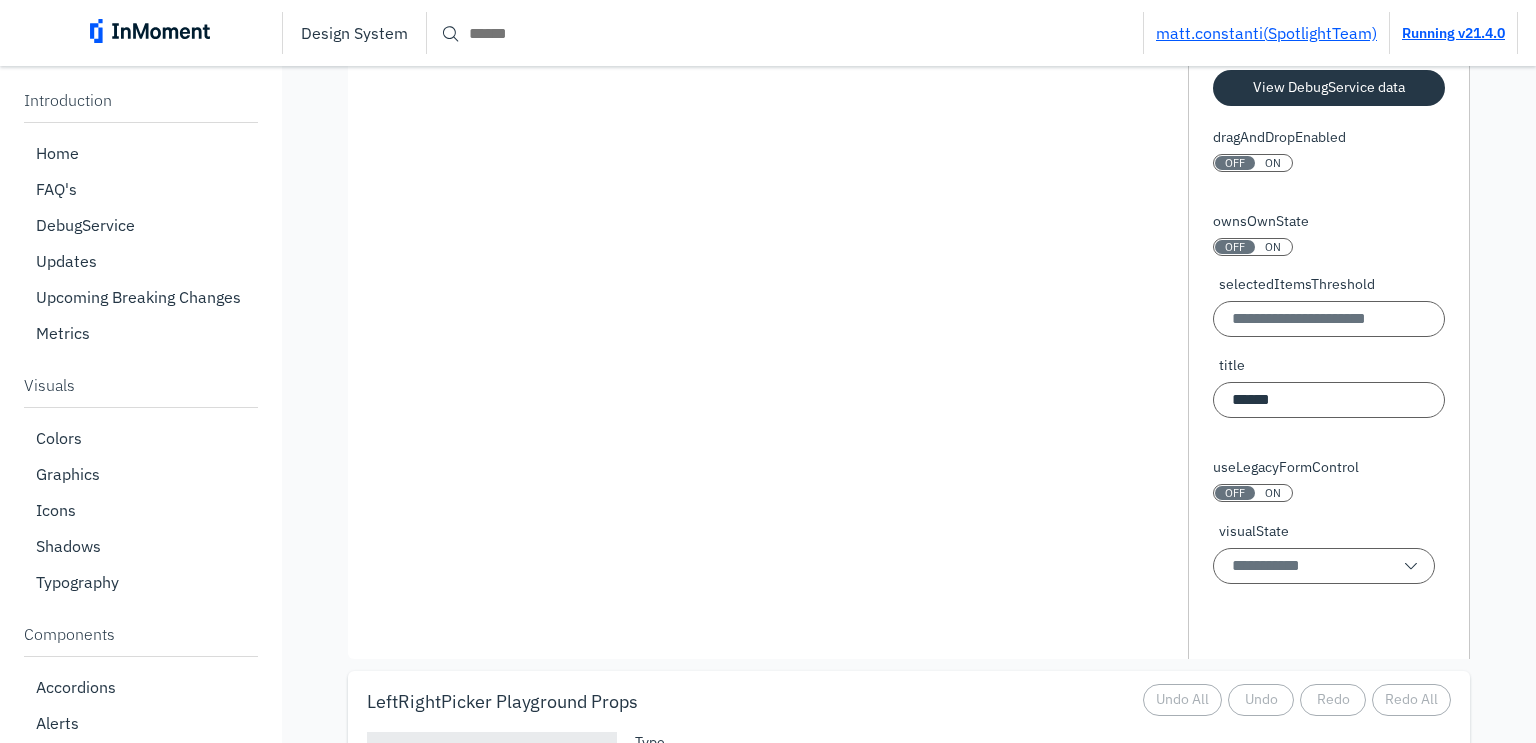 click on "Angular HTML" at bounding box center [1011, 22] 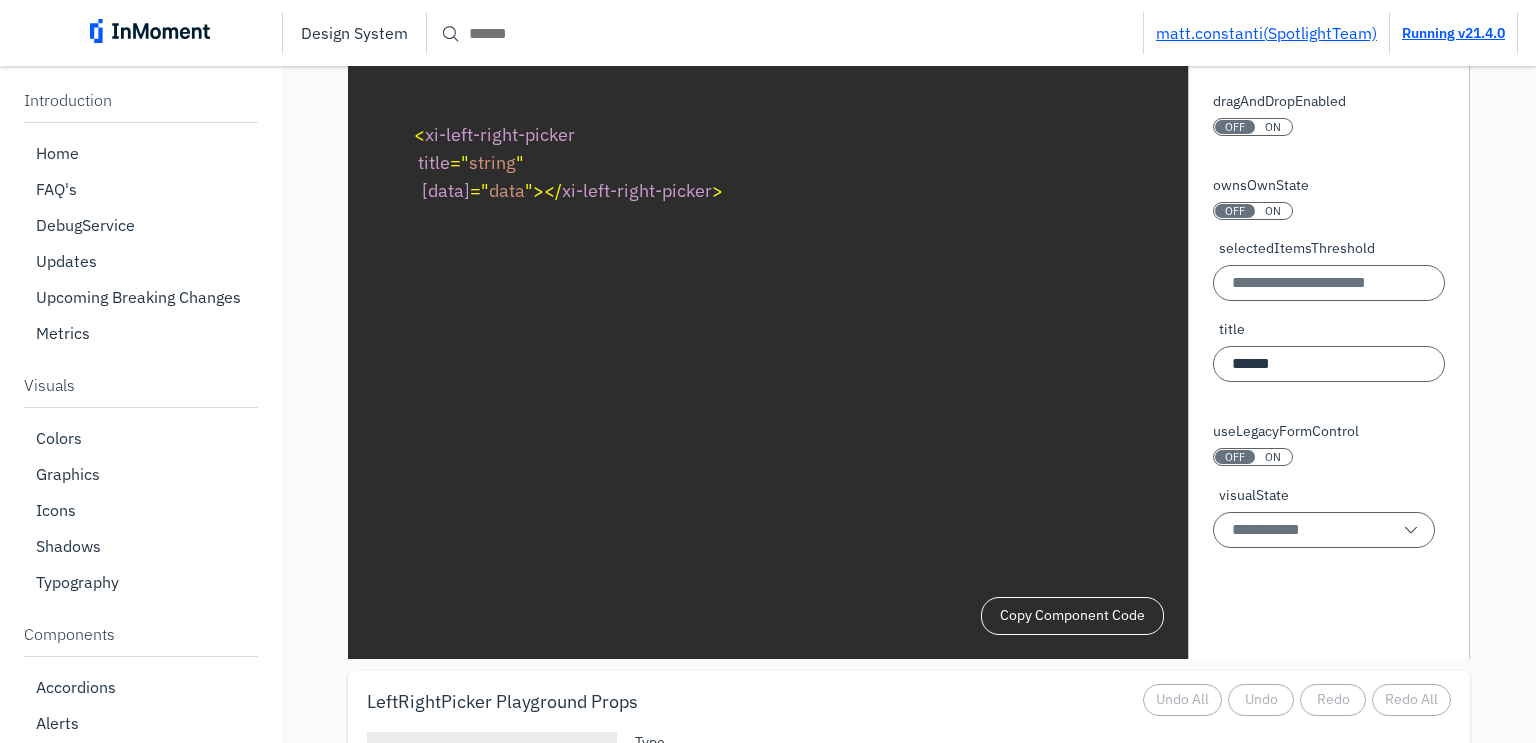 click on "Playground" at bounding box center (412, 22) 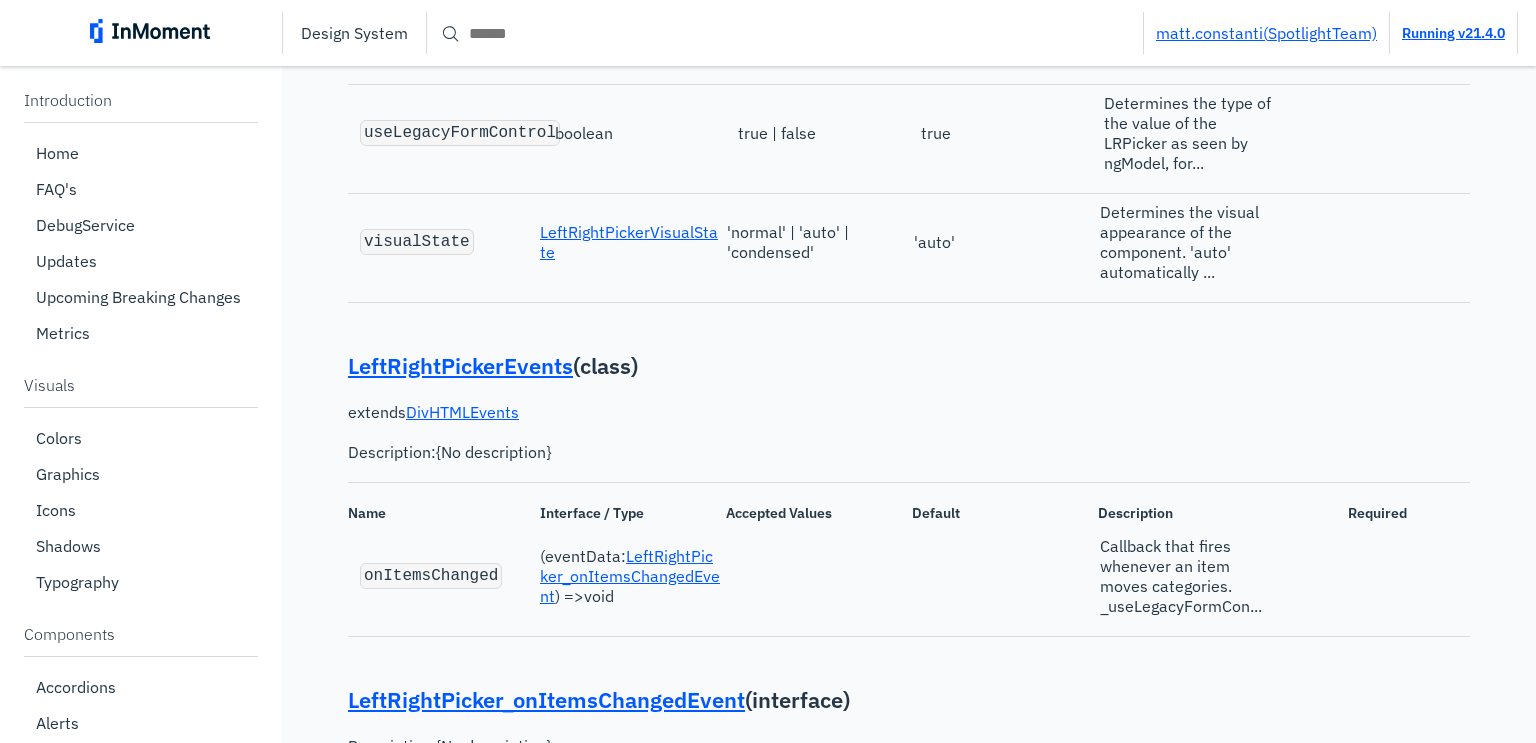 scroll, scrollTop: 26645, scrollLeft: 0, axis: vertical 